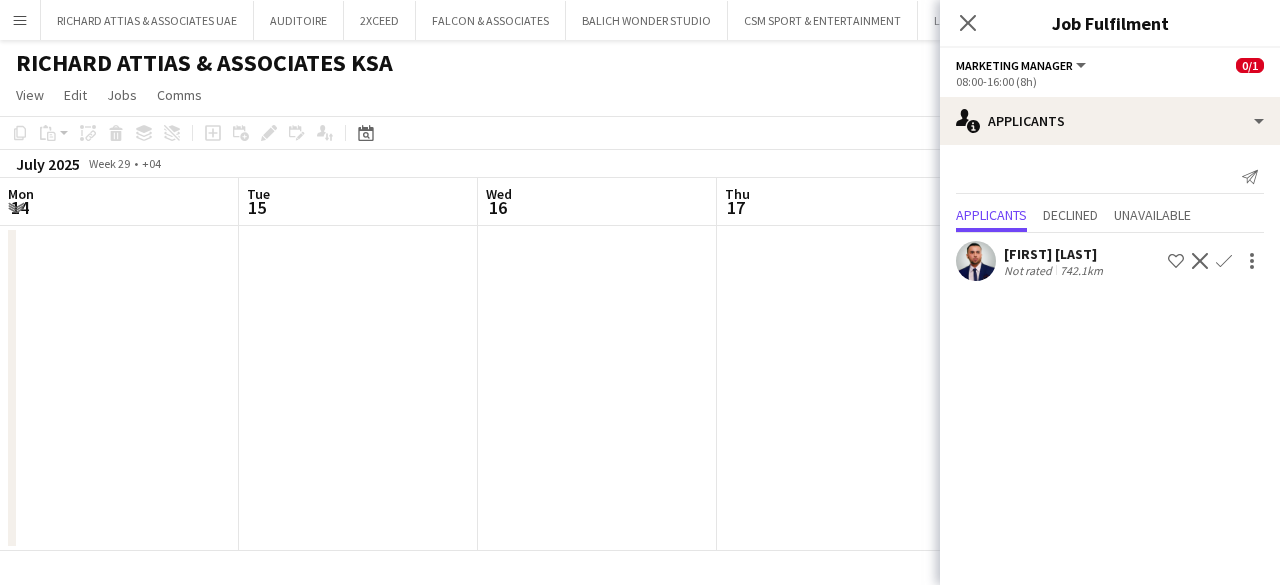 click 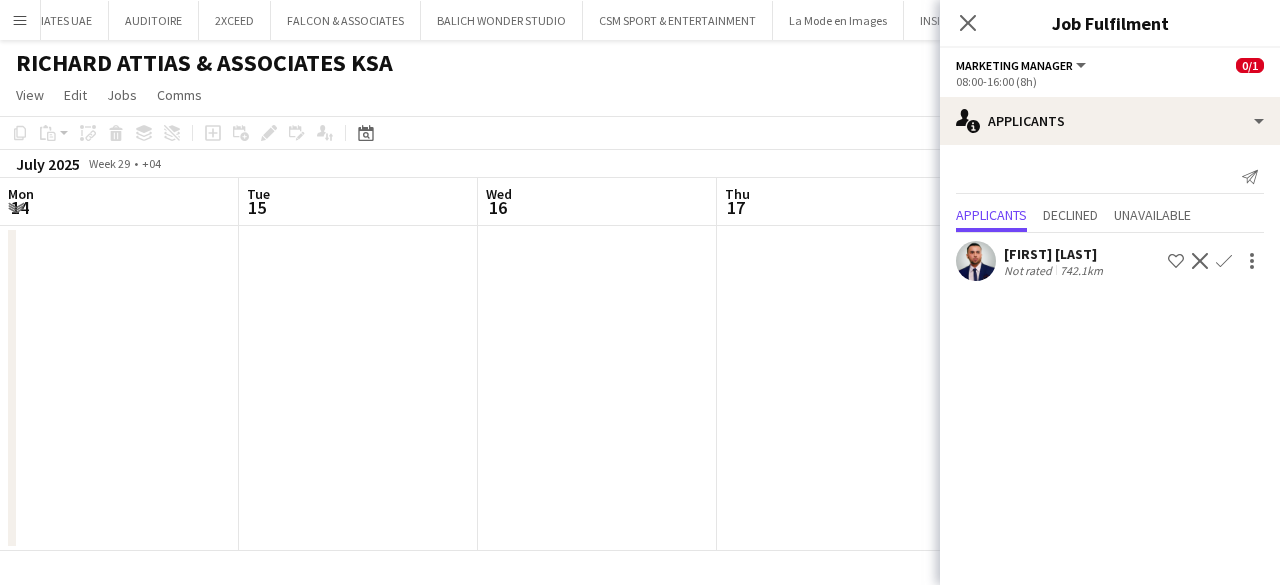 scroll, scrollTop: 0, scrollLeft: 837, axis: horizontal 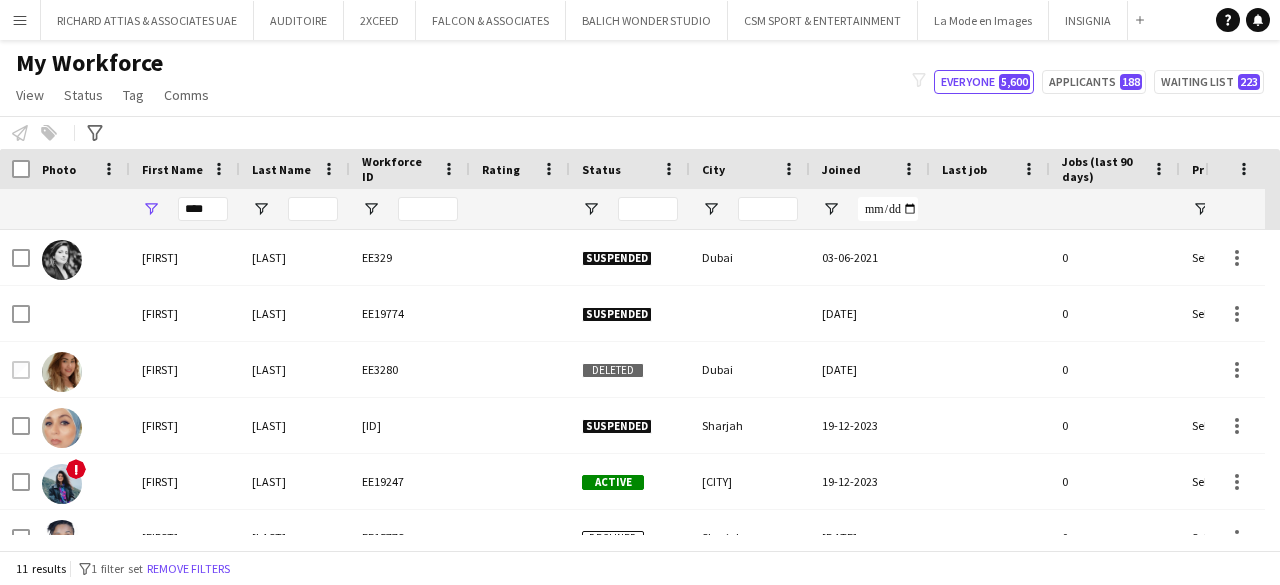 click on "****" at bounding box center [203, 209] 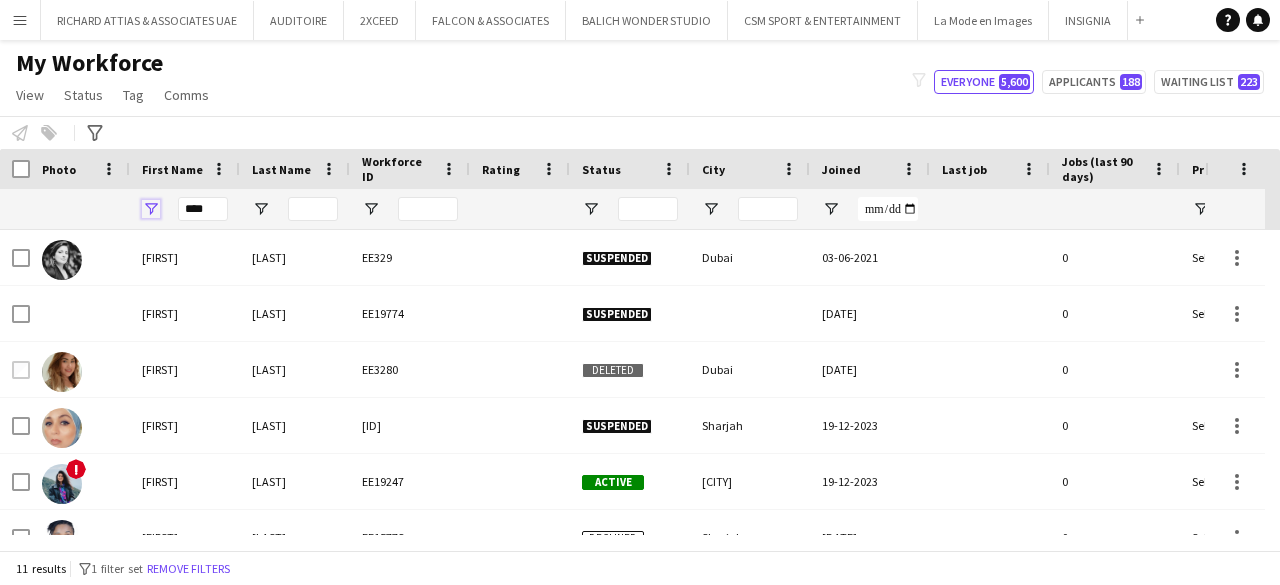 type 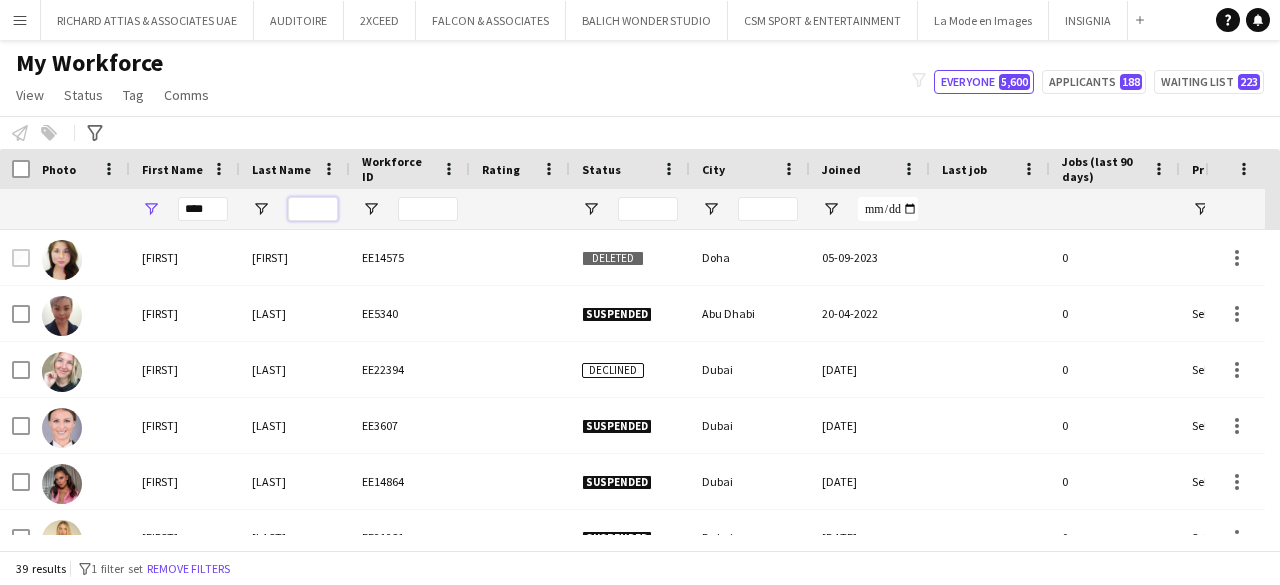 click at bounding box center [313, 209] 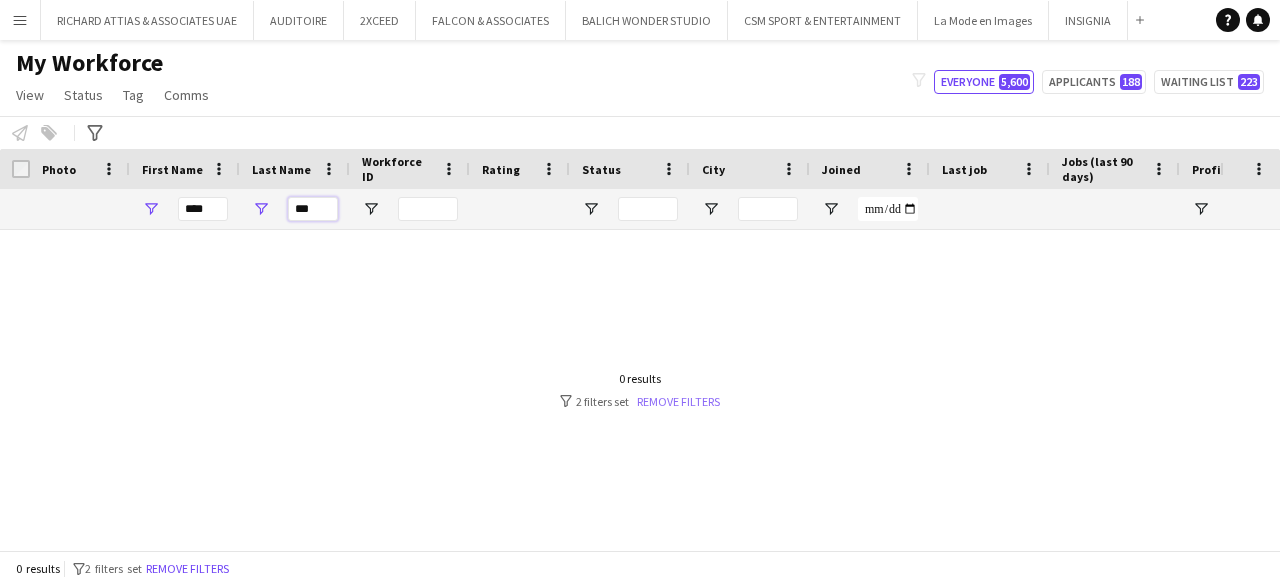 type on "***" 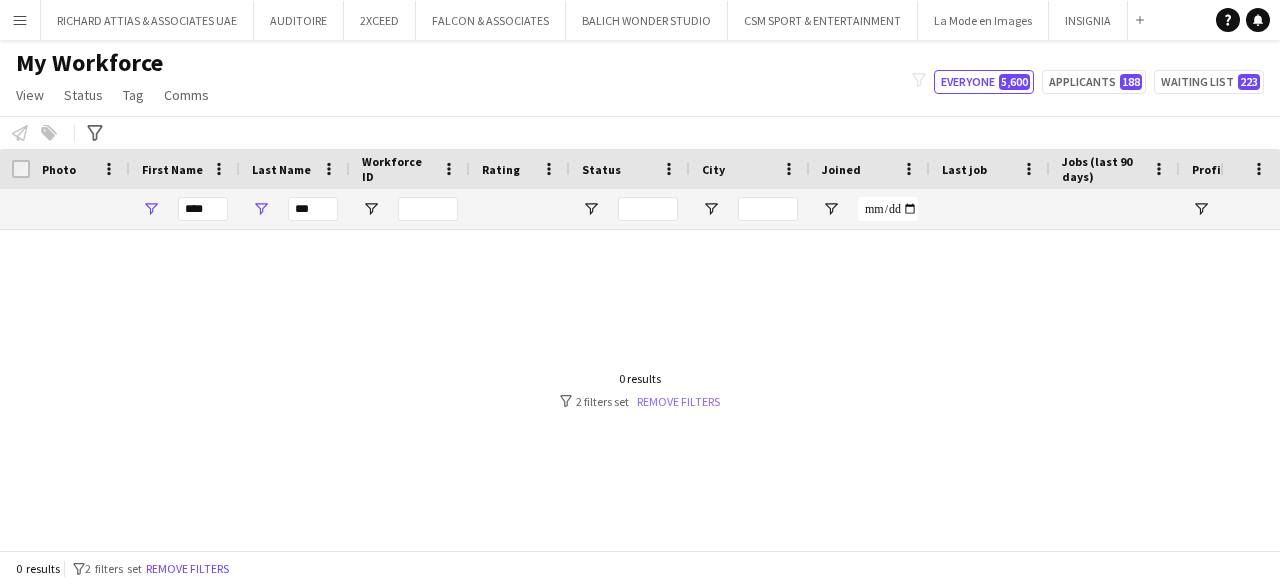 click on "Remove filters" at bounding box center (678, 401) 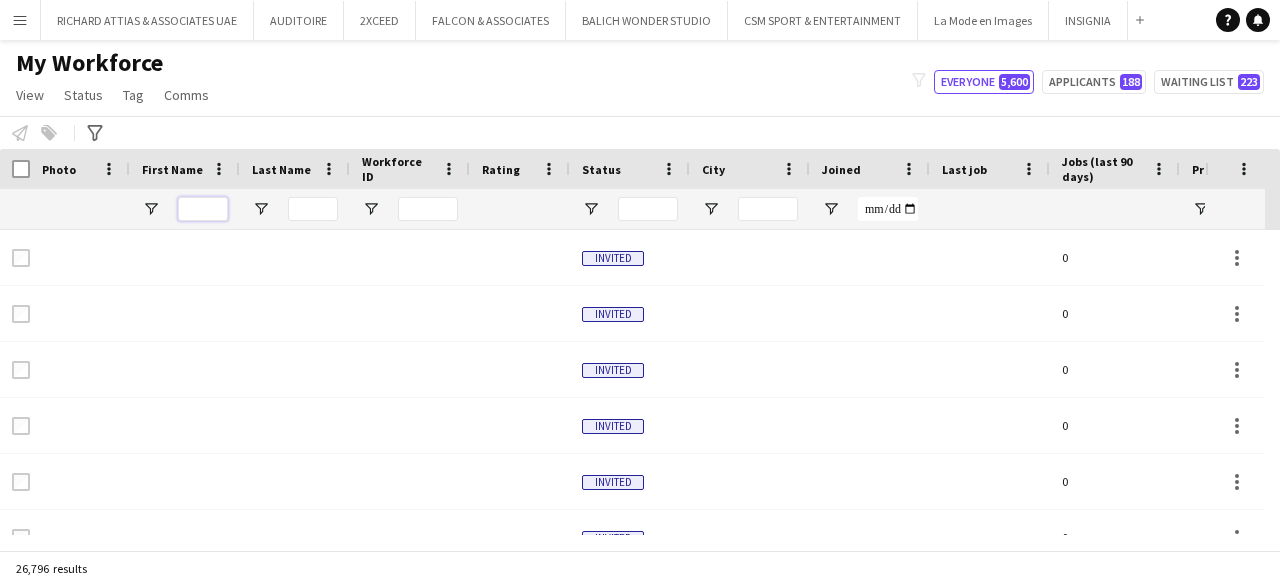 click at bounding box center [203, 209] 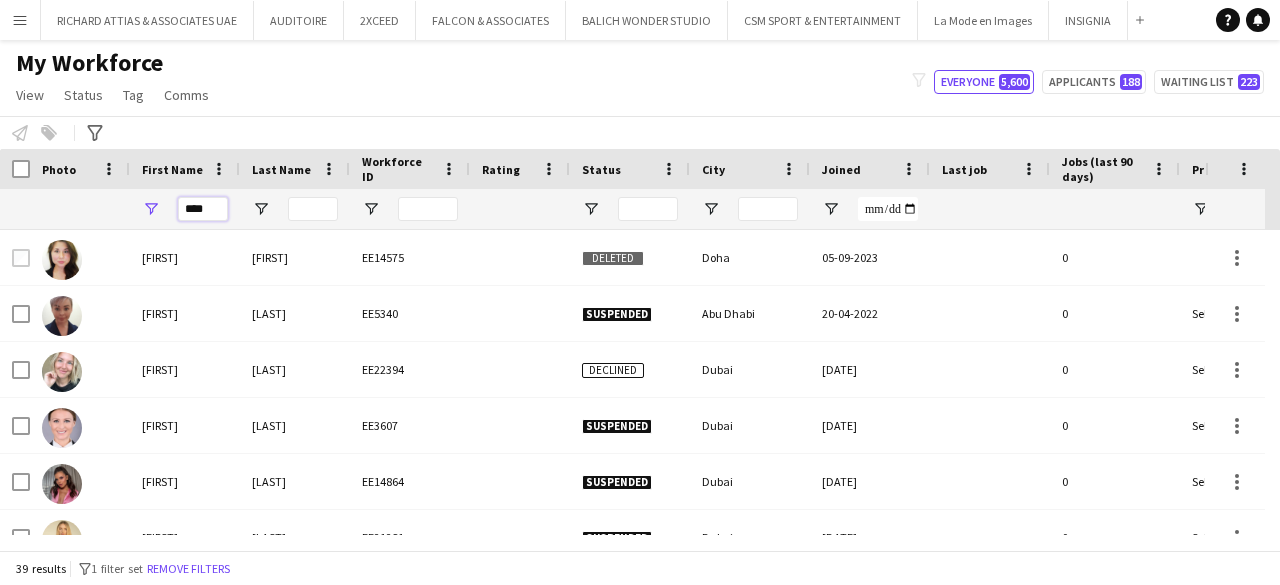 type on "****" 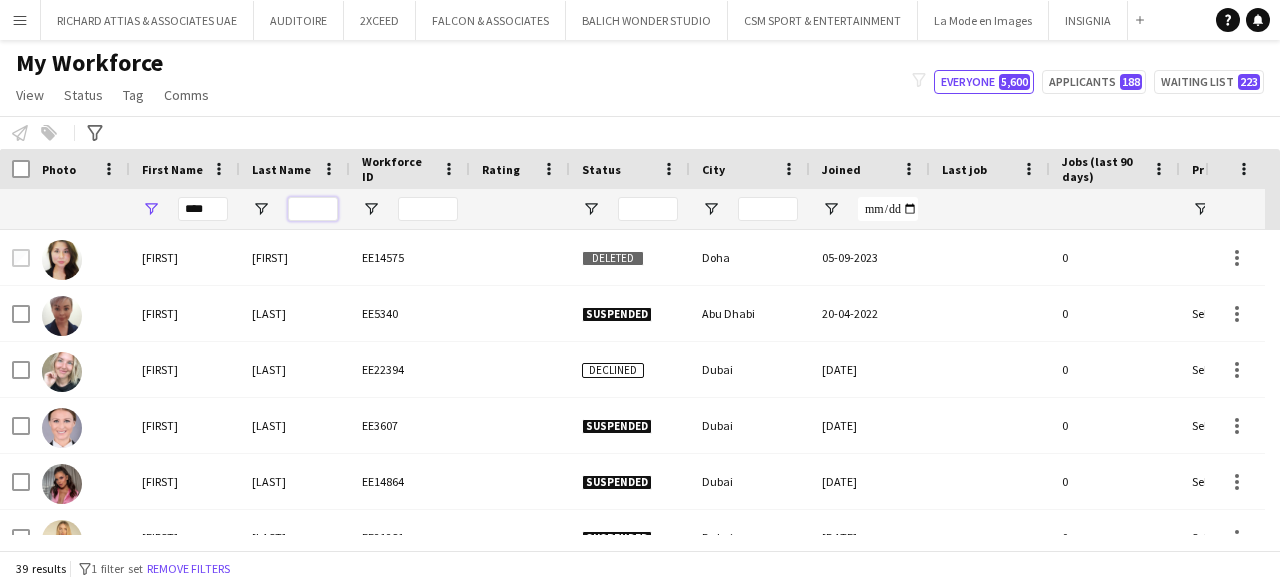 click at bounding box center (313, 209) 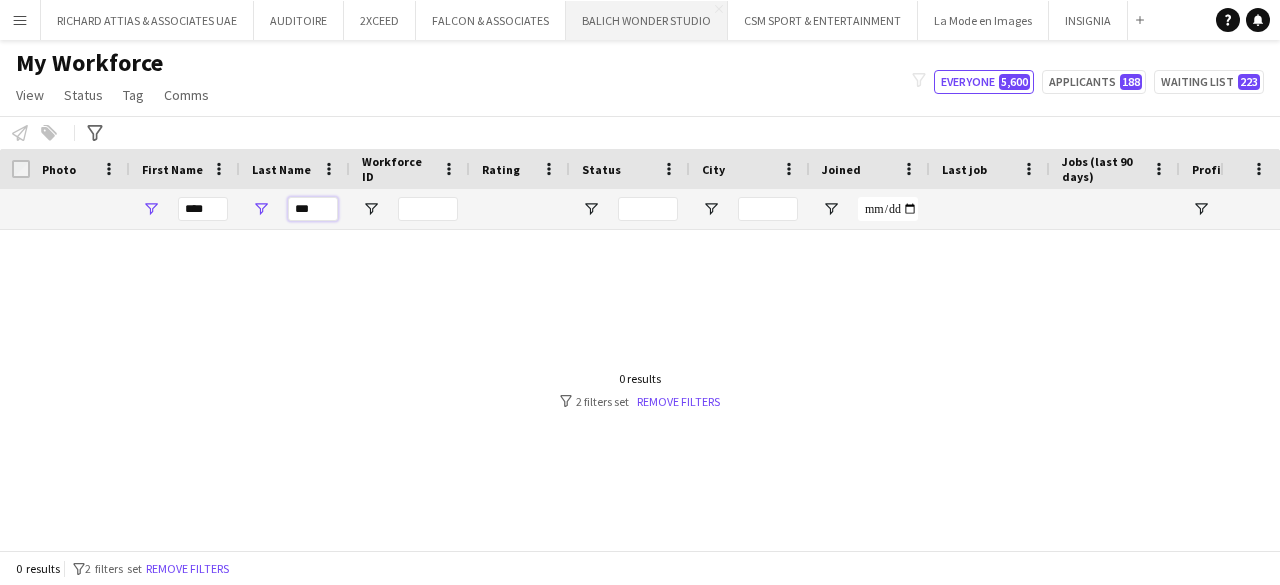 type on "***" 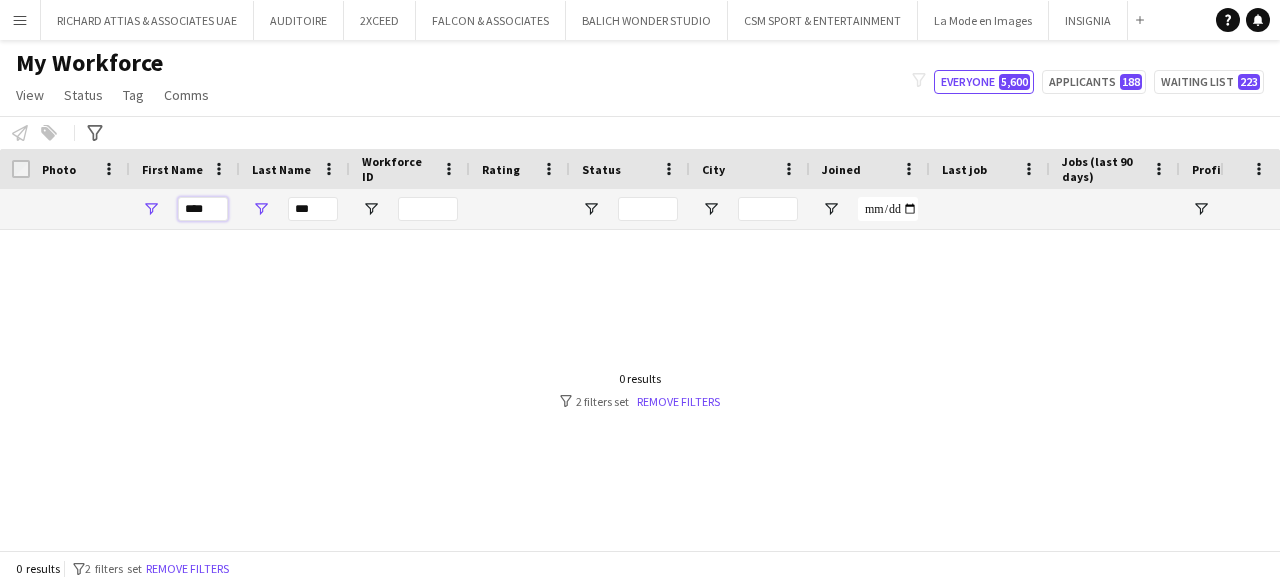 drag, startPoint x: 210, startPoint y: 213, endPoint x: 164, endPoint y: 223, distance: 47.07441 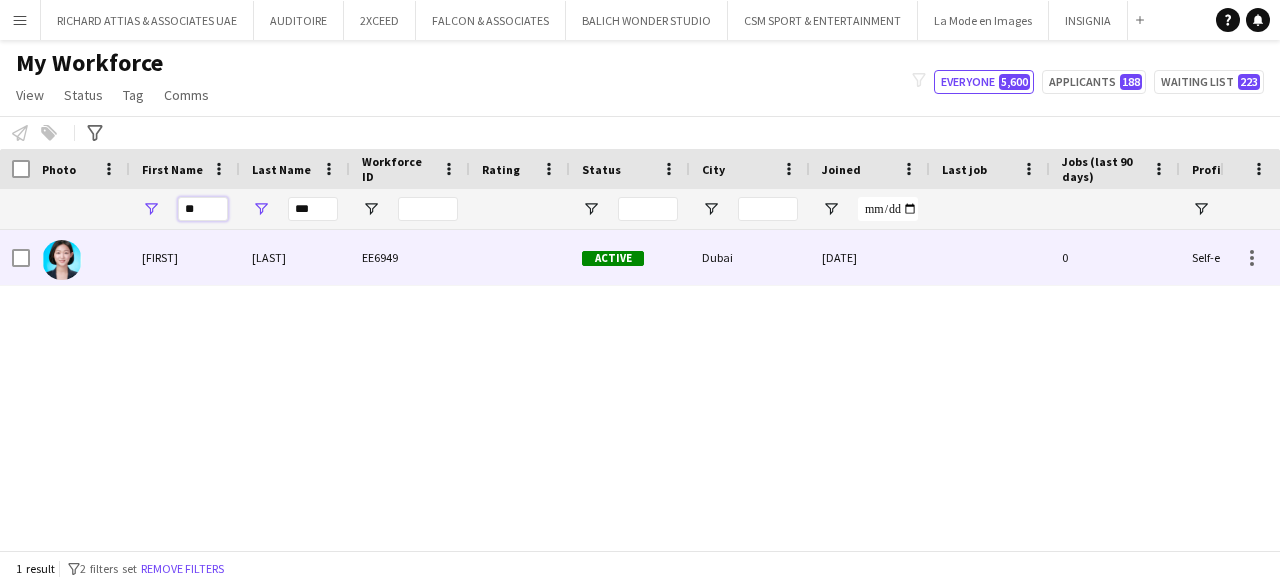 type on "**" 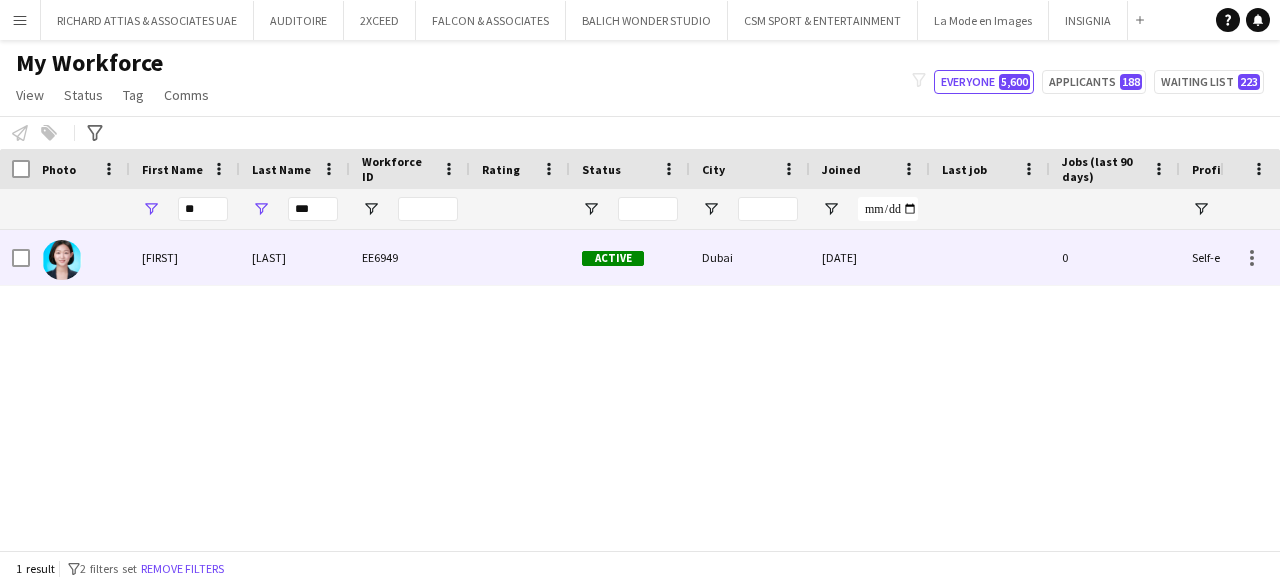 click on "[FIRST]" at bounding box center (185, 257) 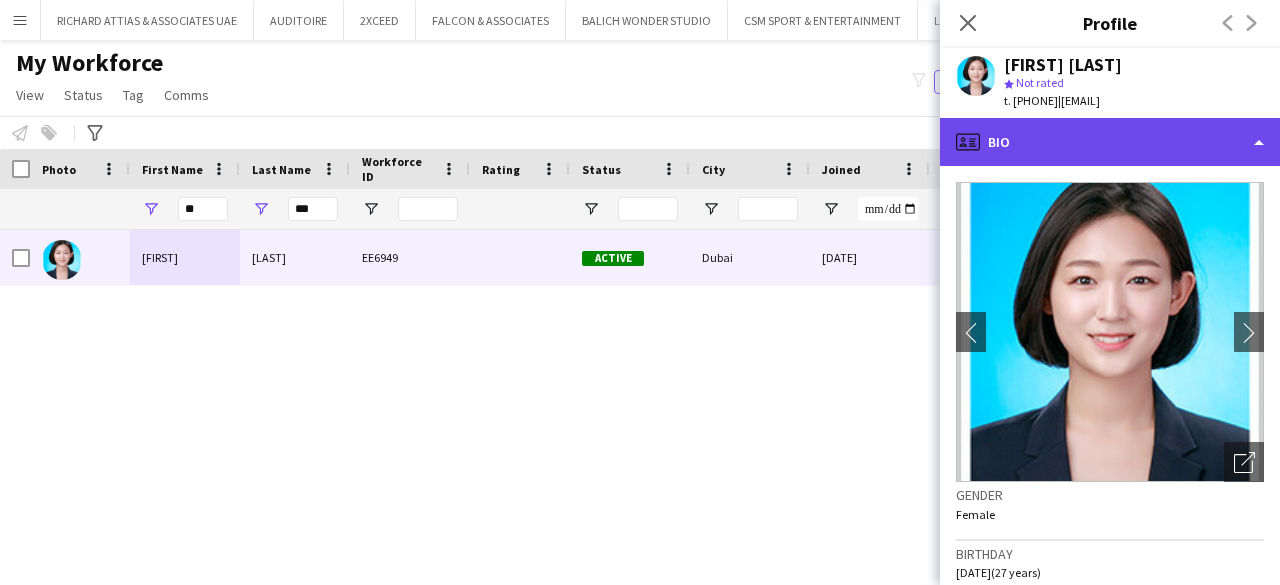 click on "profile
Bio" 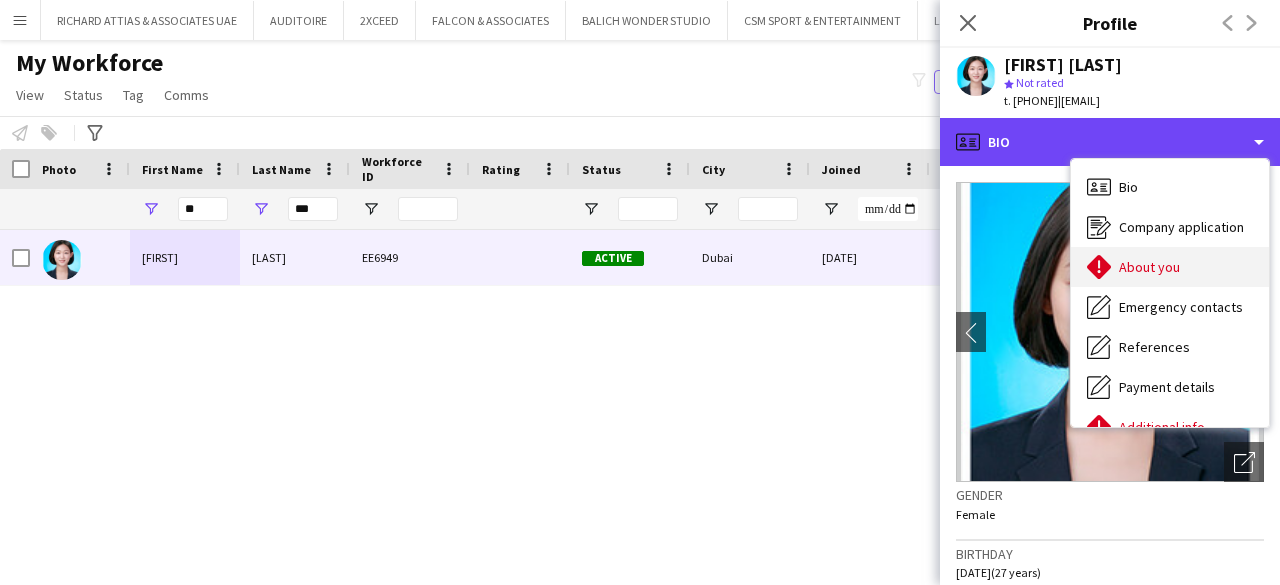 scroll, scrollTop: 148, scrollLeft: 0, axis: vertical 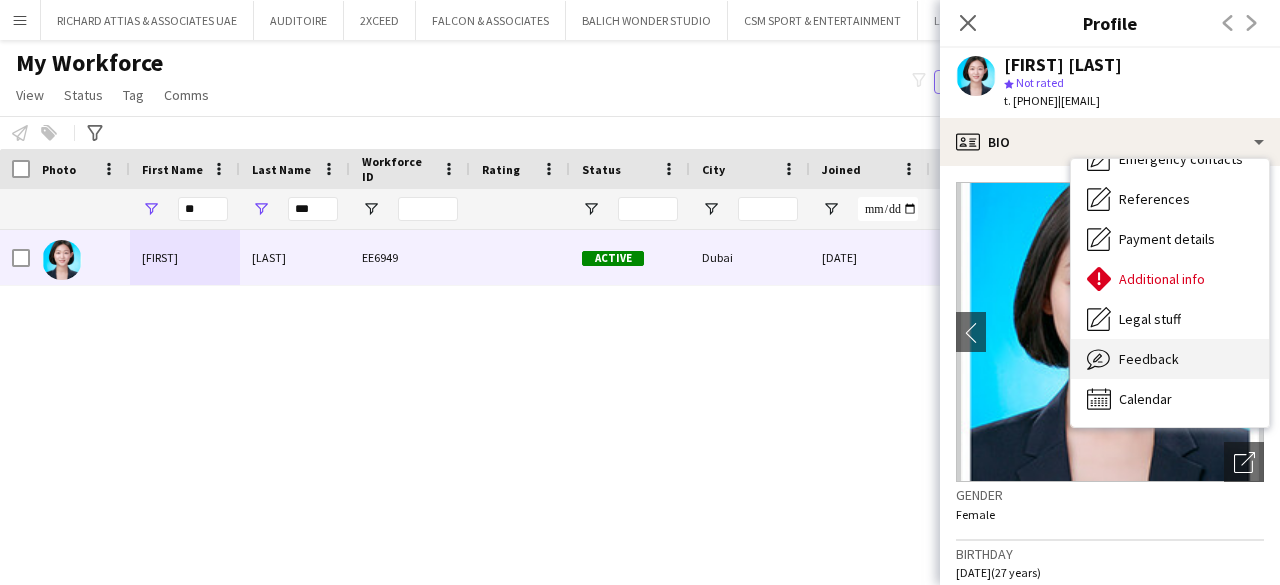 click on "Feedback" at bounding box center [1149, 359] 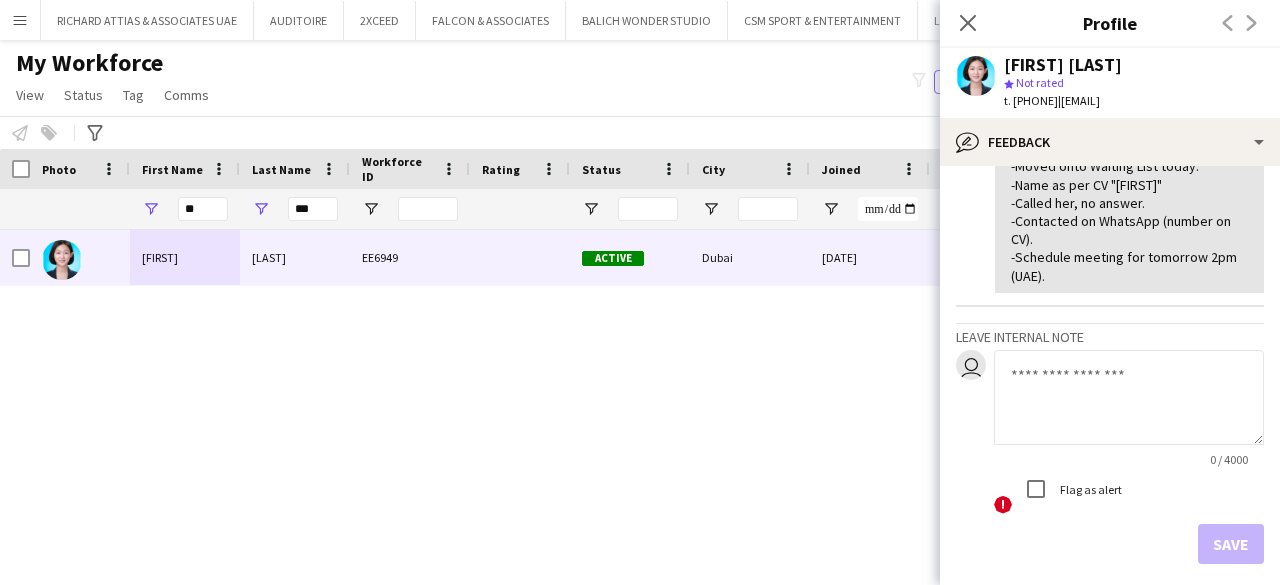 scroll, scrollTop: 0, scrollLeft: 0, axis: both 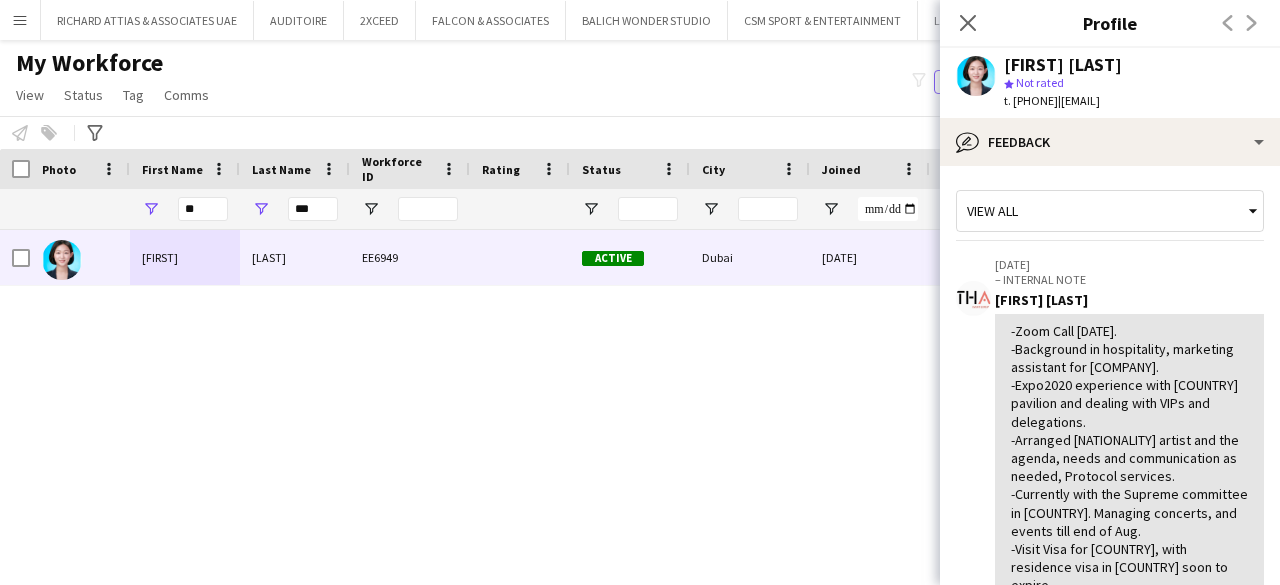 drag, startPoint x: 1040, startPoint y: 103, endPoint x: 1093, endPoint y: 103, distance: 53 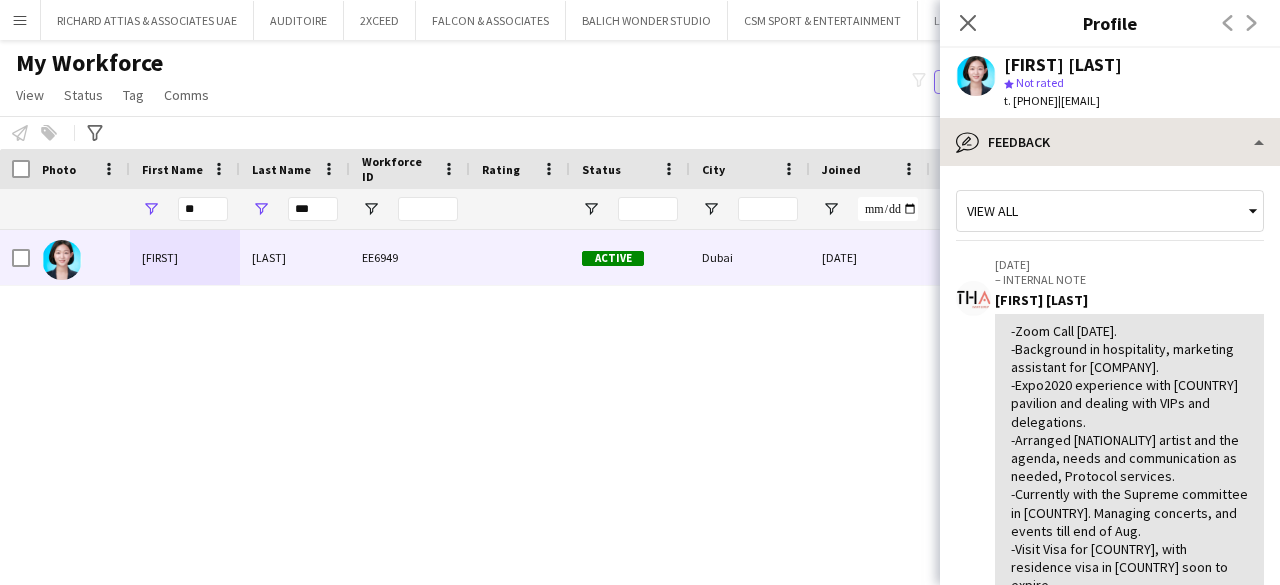 copy on "[PHONE]" 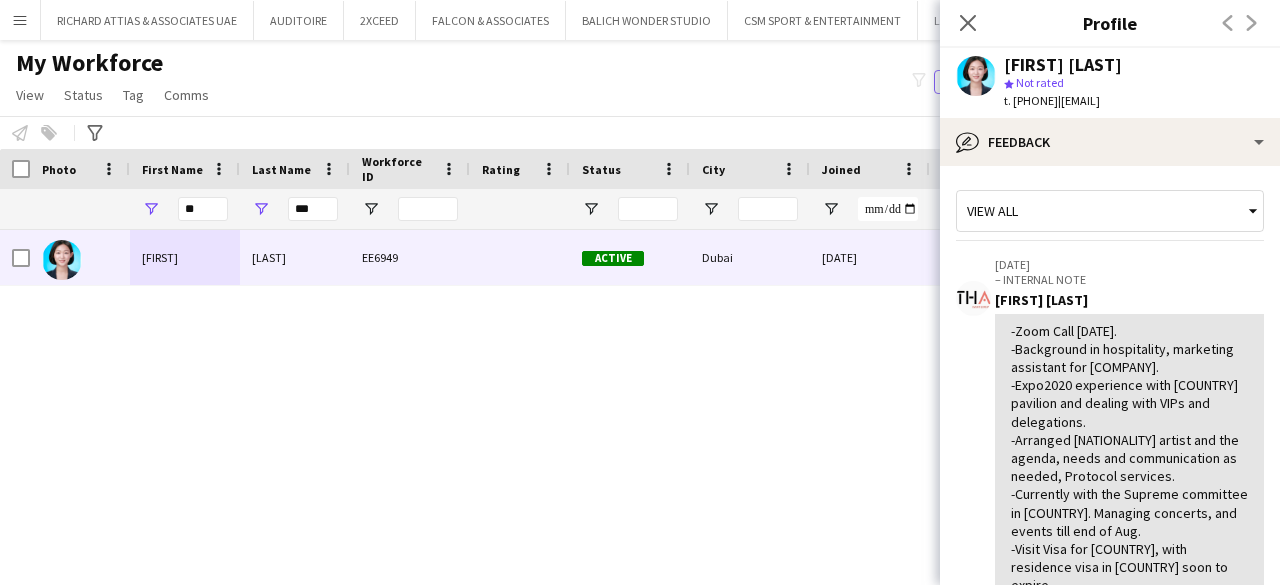 click on "ADMIN, Financial & HR (278) Arabic Speaker (1241) AV & Technical (297) Conferences, Ceremonies & Exhibitions (2159) Consultants (29) Coordinator (749) Creative Design & Content (435) Director (164) Done By [PERSON] (707) Done By Eagal (0) Done by Enas (16) Done by Maya (7) Done by Mustafa (12) Done by [PERSON] (708) Done by [PERSON] (819) Done by [PERSON] (872) Done by [PERSON] (3) Done By [PERSON] (1) Done by [PERSON] (76) Film Production (101) Health & Safety (230) Hospitality & Guest Relations (454) Live Shows & Festivals (1575) Manager (1287) Marketing (294) Mega Project (1554) Operations (2001) Payroll Only (53) Production (555) Project Planning & Management (604) Protocol (205) Sales & Business Development (148) Showcaller (133) Site Infrastructure (156) Sports (1322) Stage Manager (263) Theme Parks (39) TO DECLINE (13)" 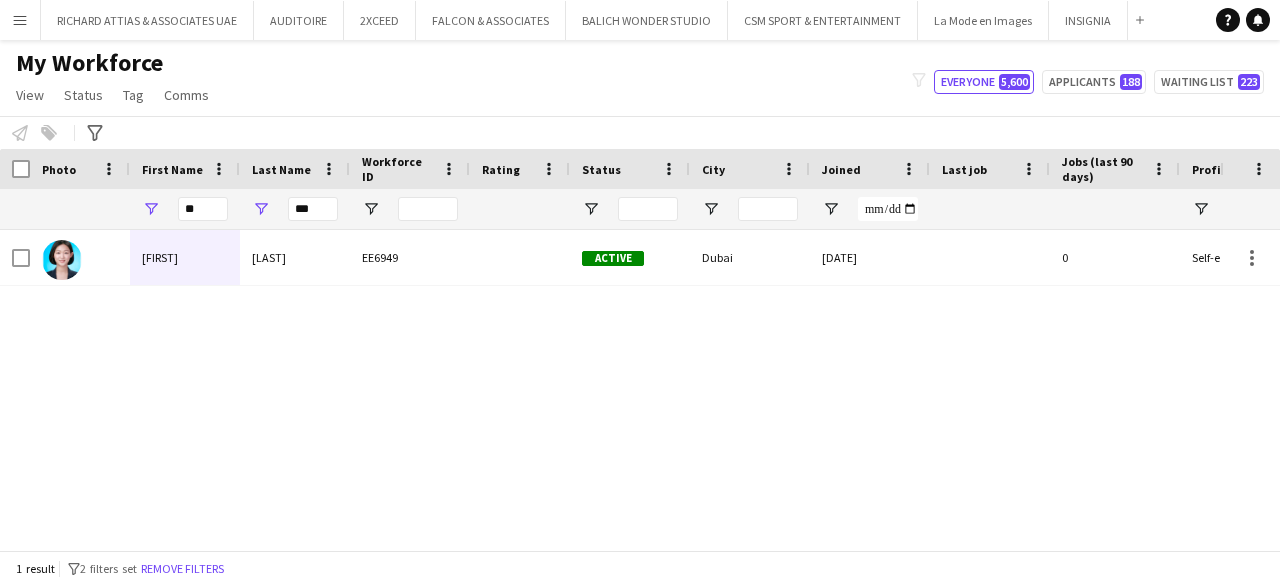 scroll, scrollTop: 0, scrollLeft: 292, axis: horizontal 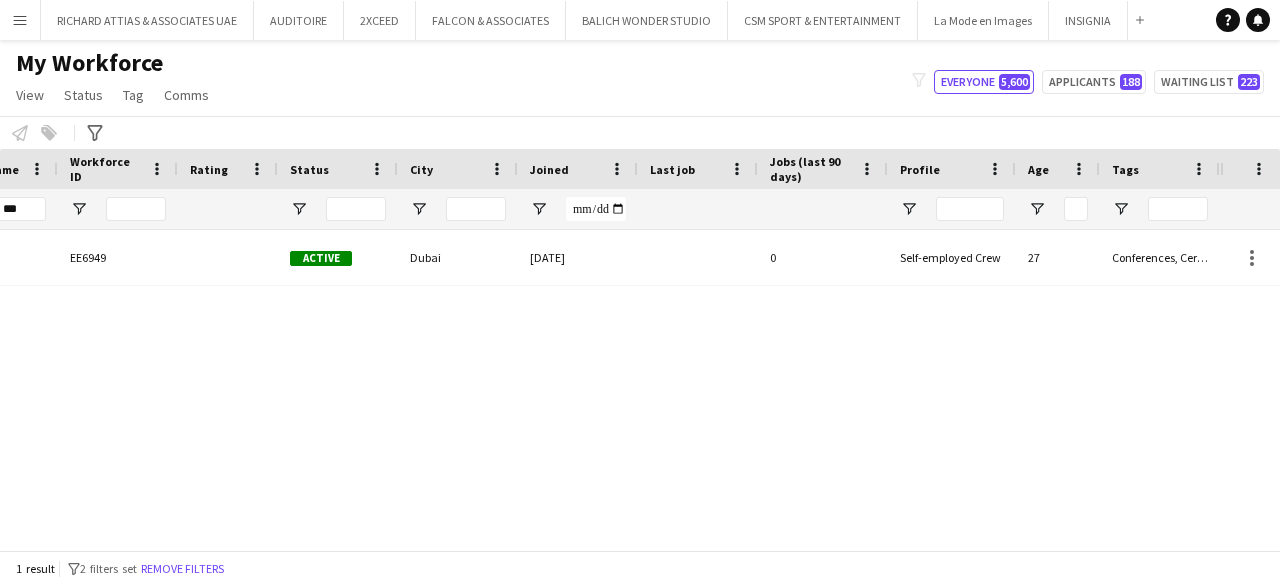 click at bounding box center [1250, 169] 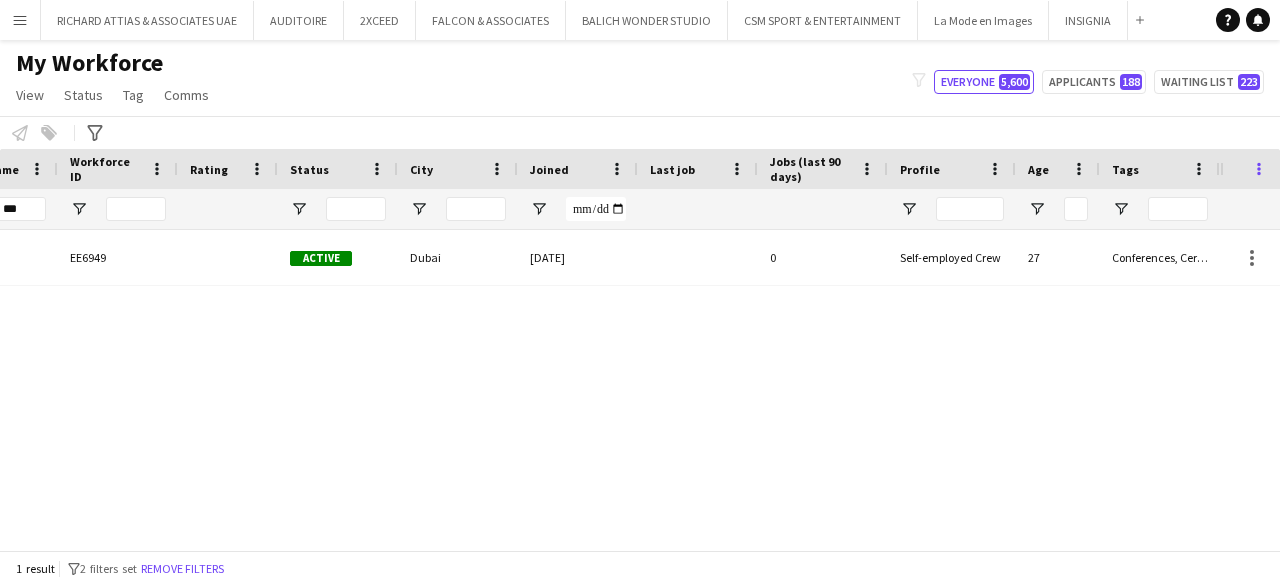 click at bounding box center (1259, 169) 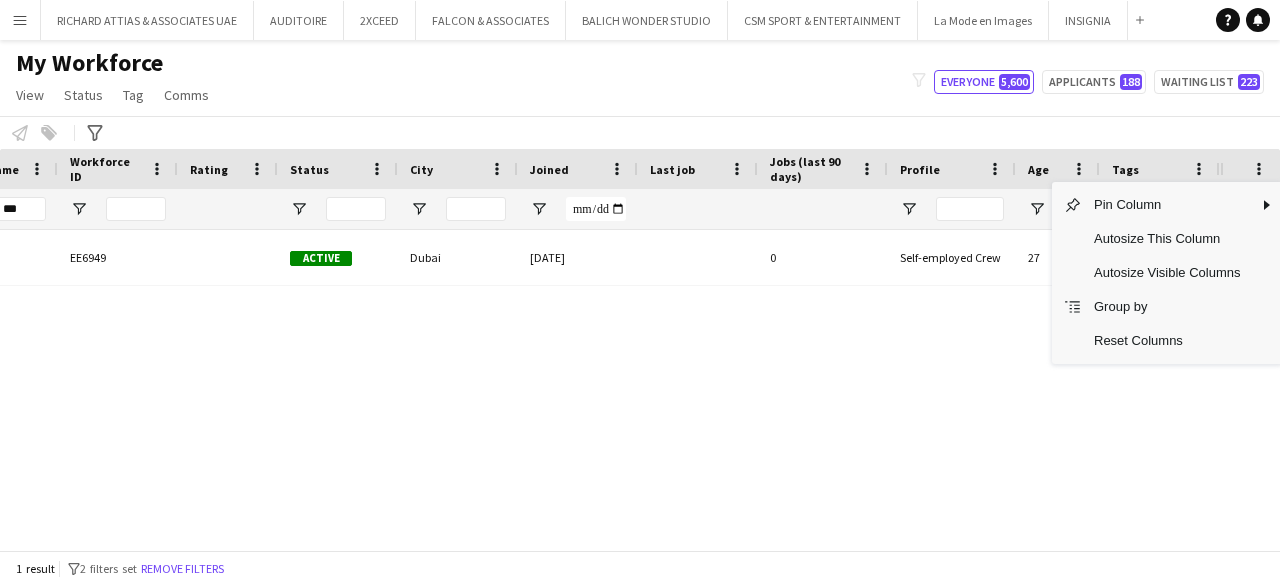 click on "Pin Column Autosize This Column Autosize Visible Columns Group by  Reset Columns" at bounding box center [1167, 273] 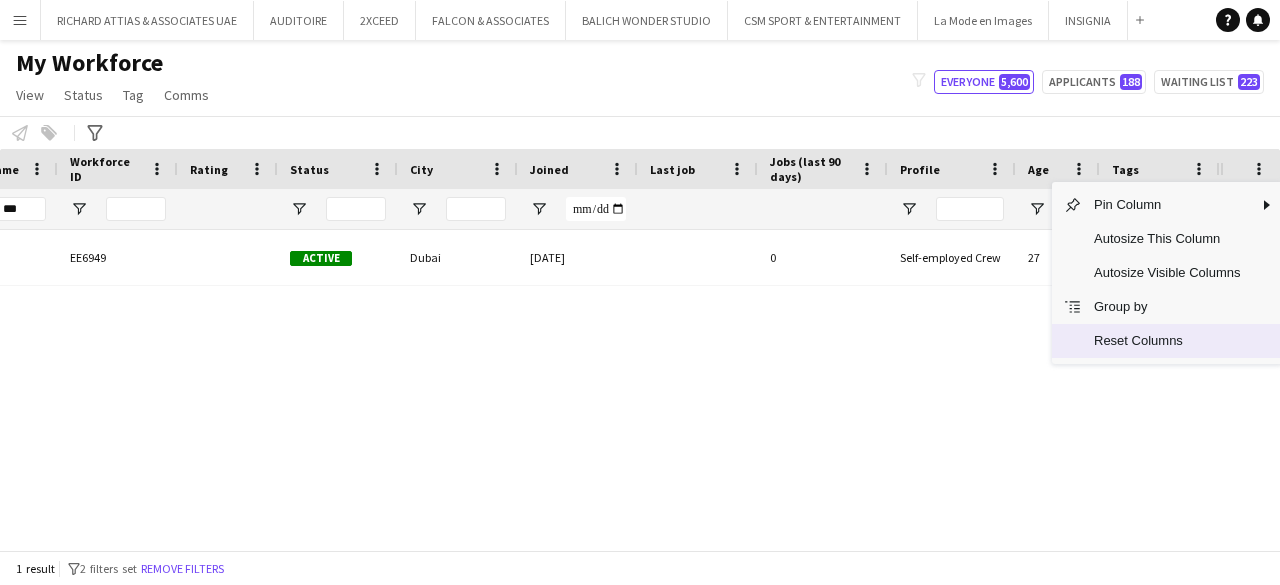 click on "Reset Columns" at bounding box center [1167, 341] 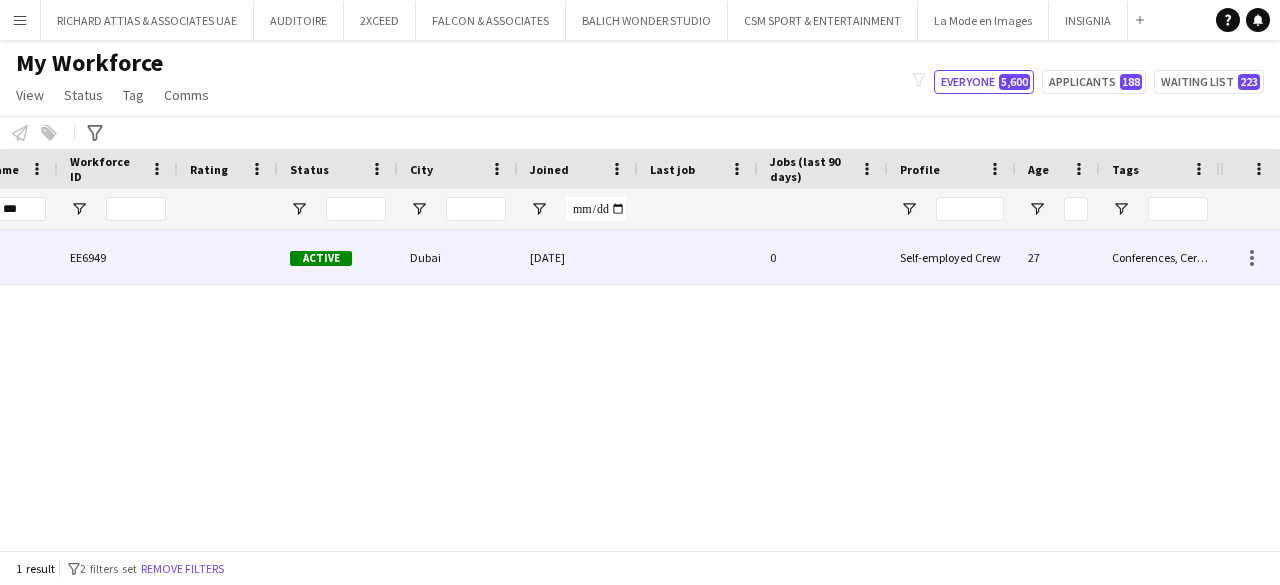 scroll, scrollTop: 0, scrollLeft: 0, axis: both 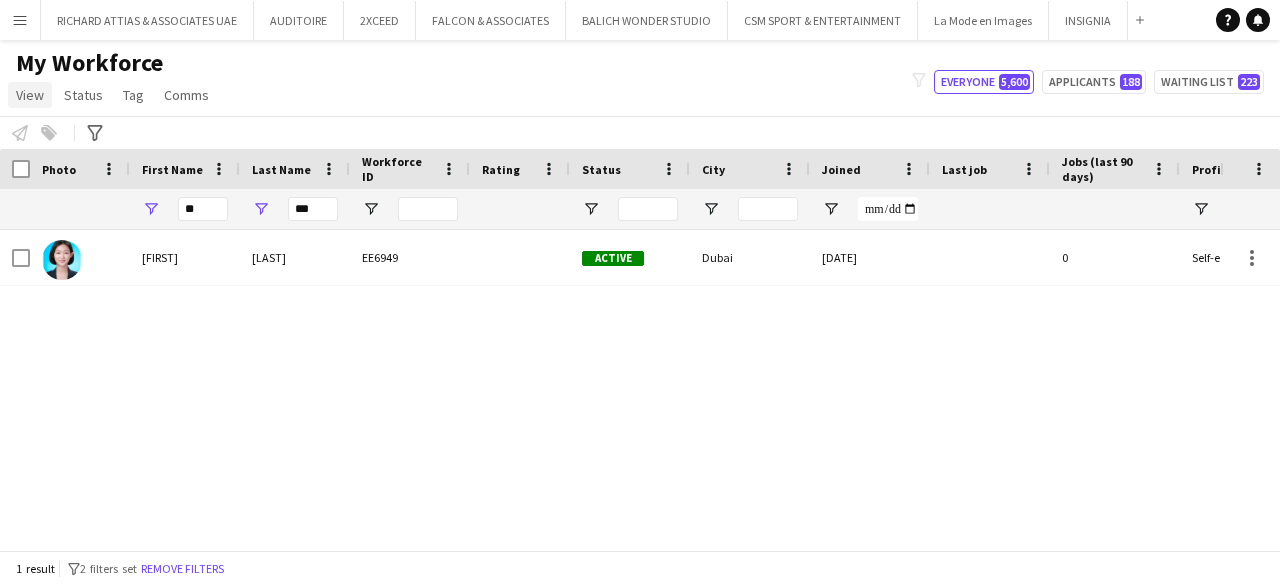 click on "View" 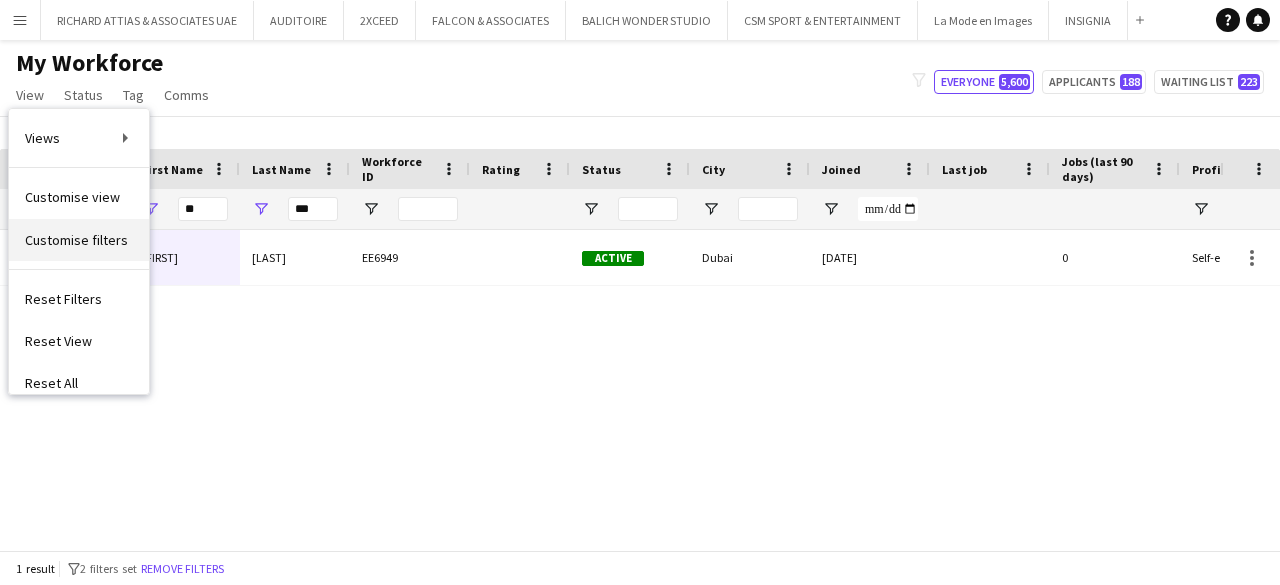 click on "Customise filters" at bounding box center (76, 240) 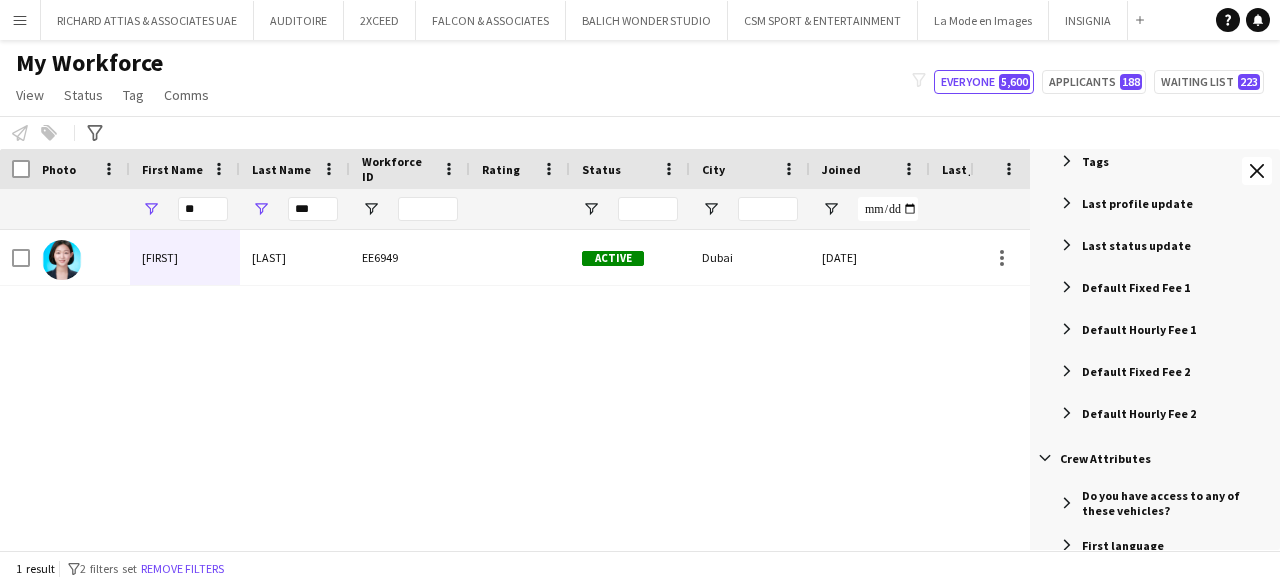 scroll, scrollTop: 1019, scrollLeft: 0, axis: vertical 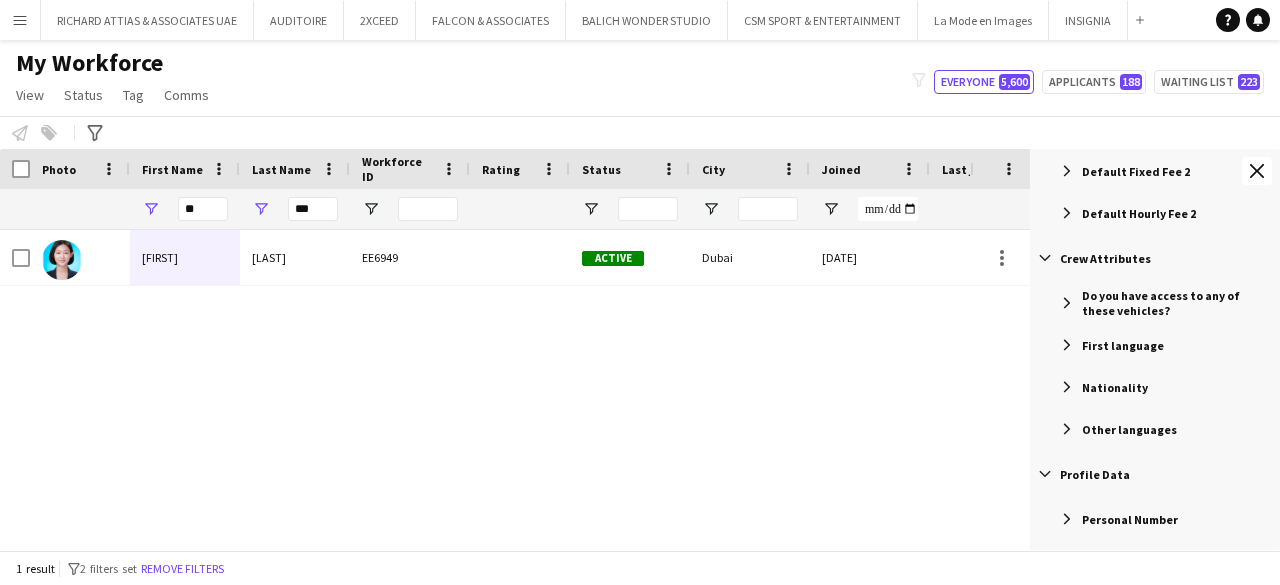 click at bounding box center [1067, 387] 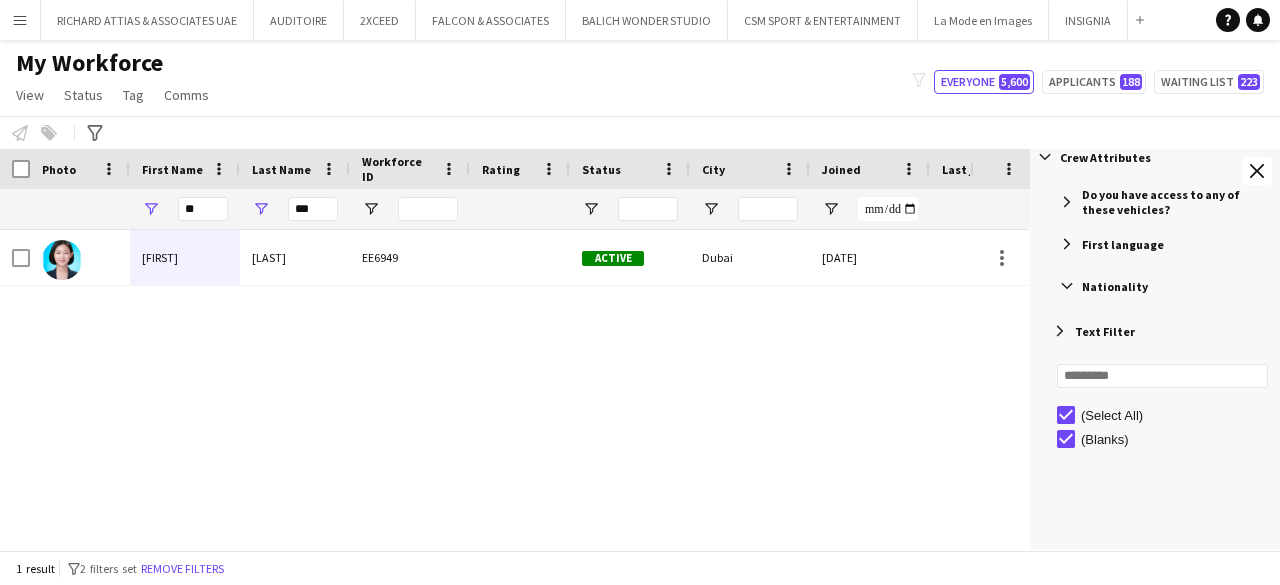 scroll, scrollTop: 1121, scrollLeft: 0, axis: vertical 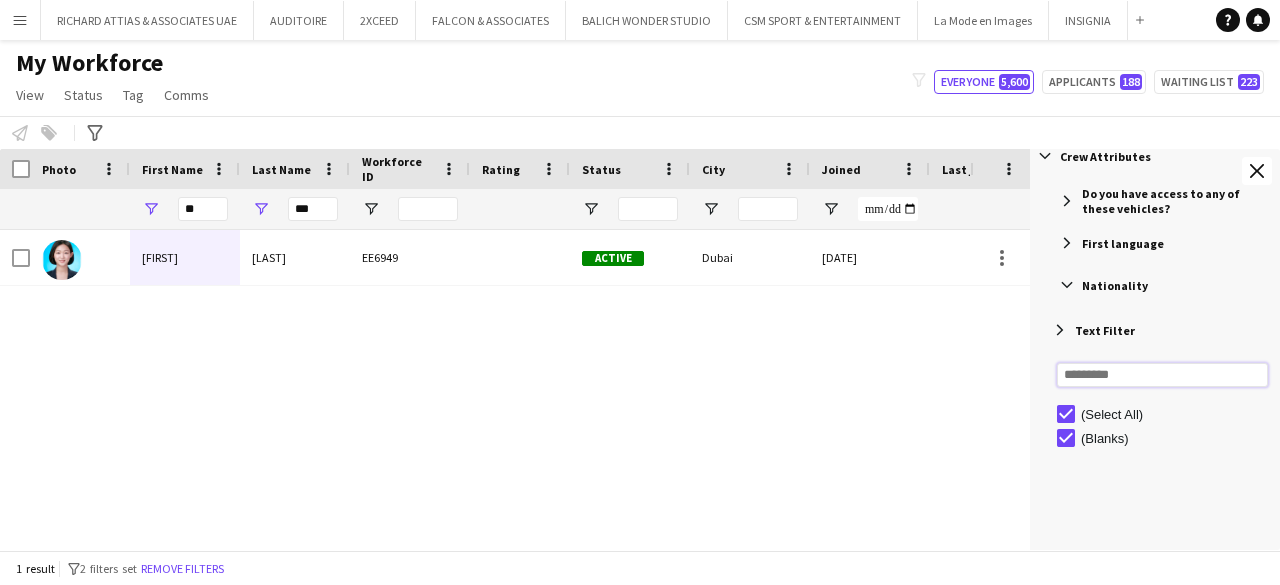 click at bounding box center [1162, 375] 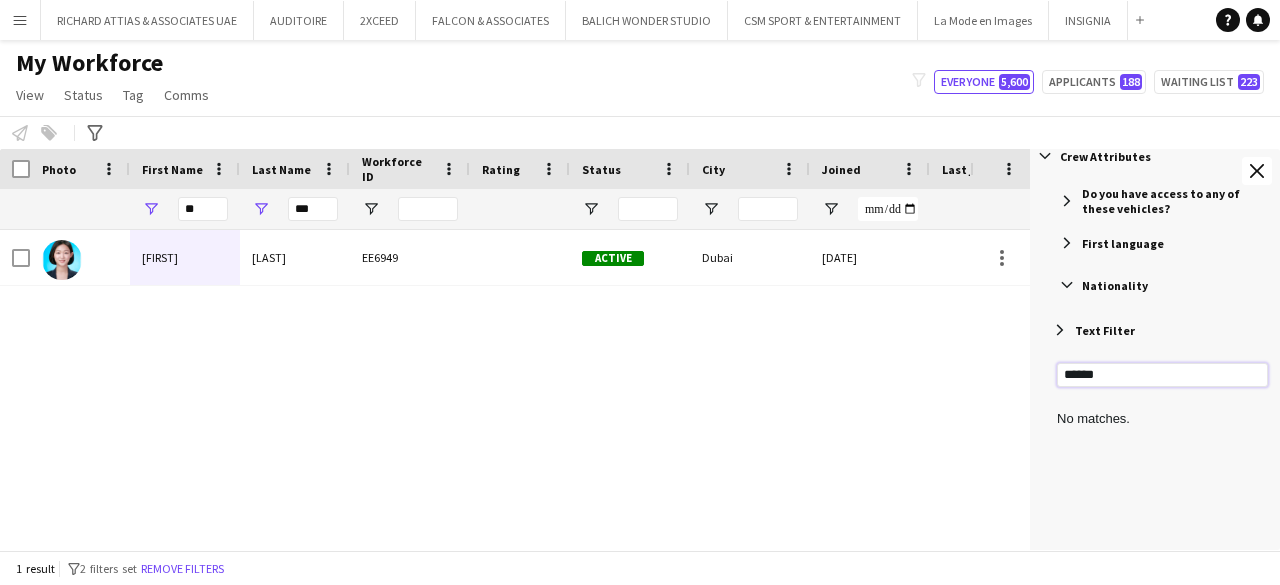 type on "******" 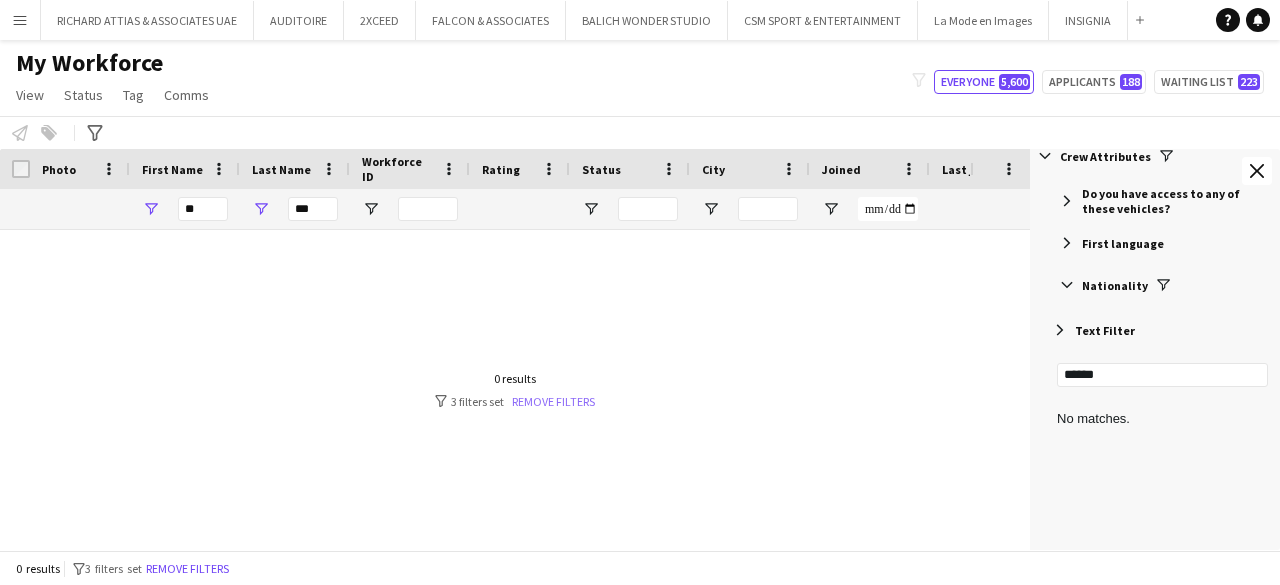 click on "Remove filters" at bounding box center (553, 401) 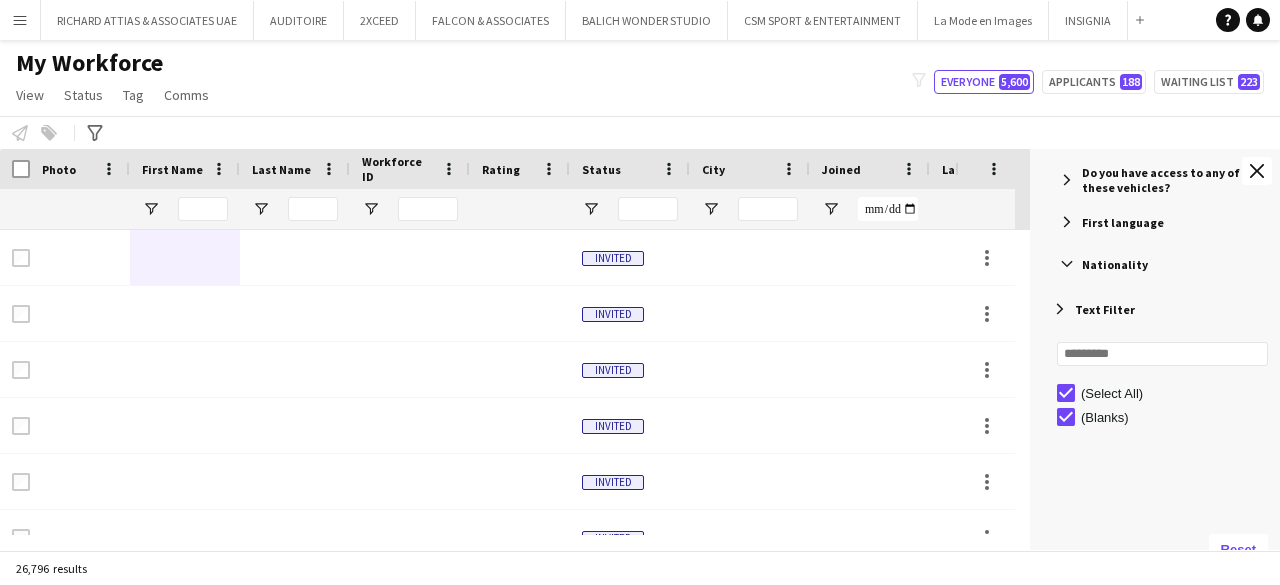 scroll, scrollTop: 1144, scrollLeft: 0, axis: vertical 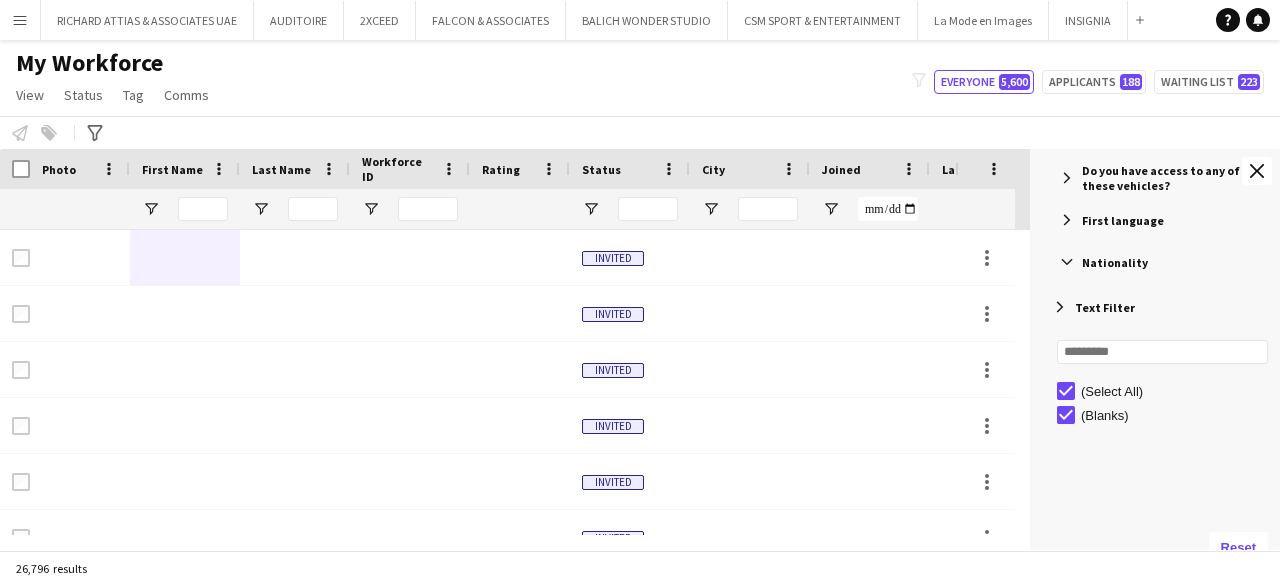 click at bounding box center (1067, 262) 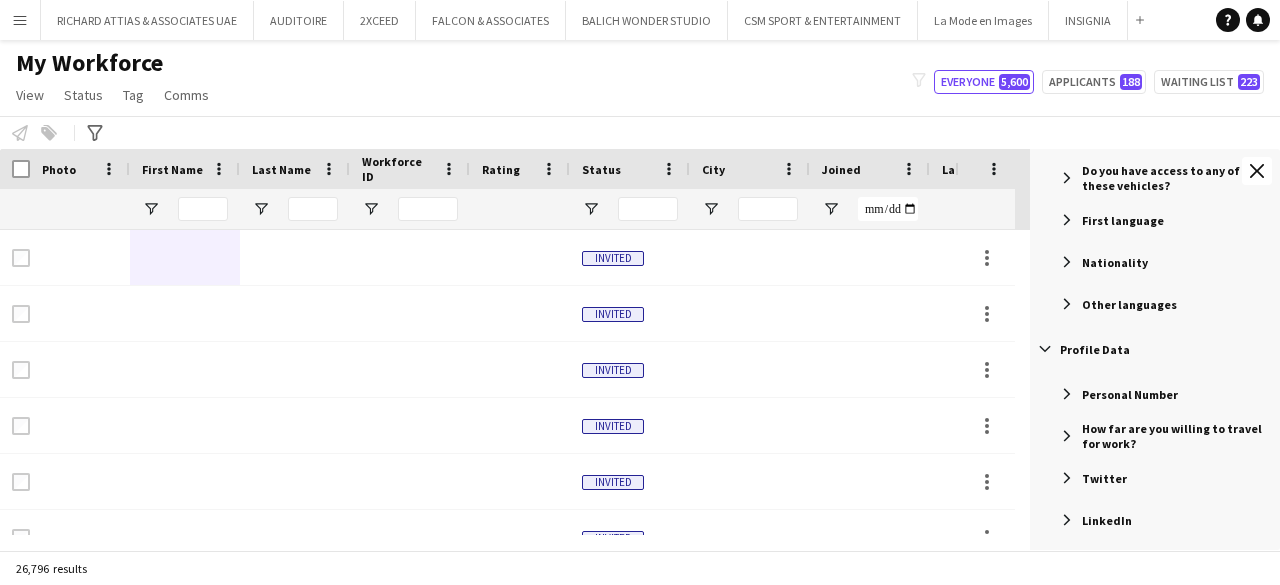 click at bounding box center (1067, 262) 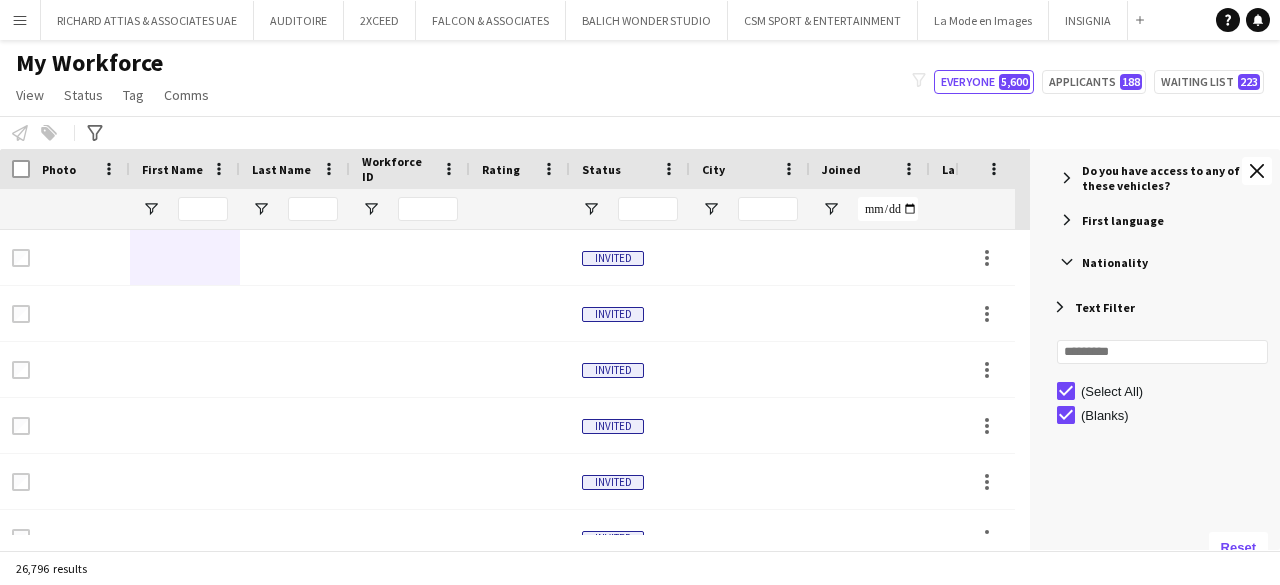 click on "Nationality" at bounding box center (1115, 262) 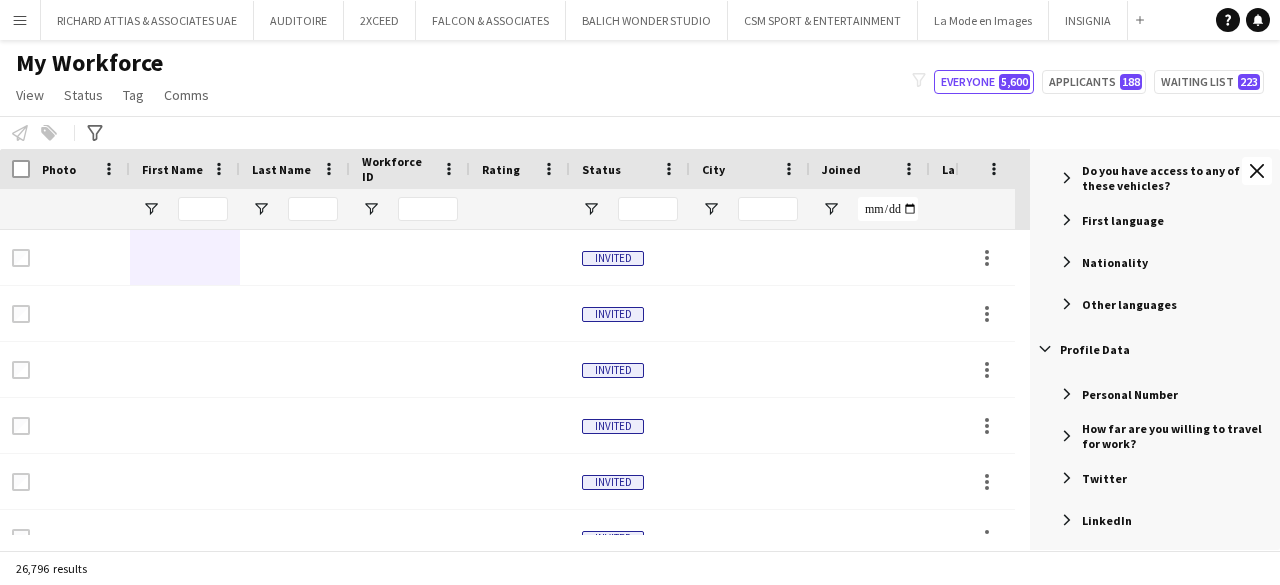 click at bounding box center [1067, 262] 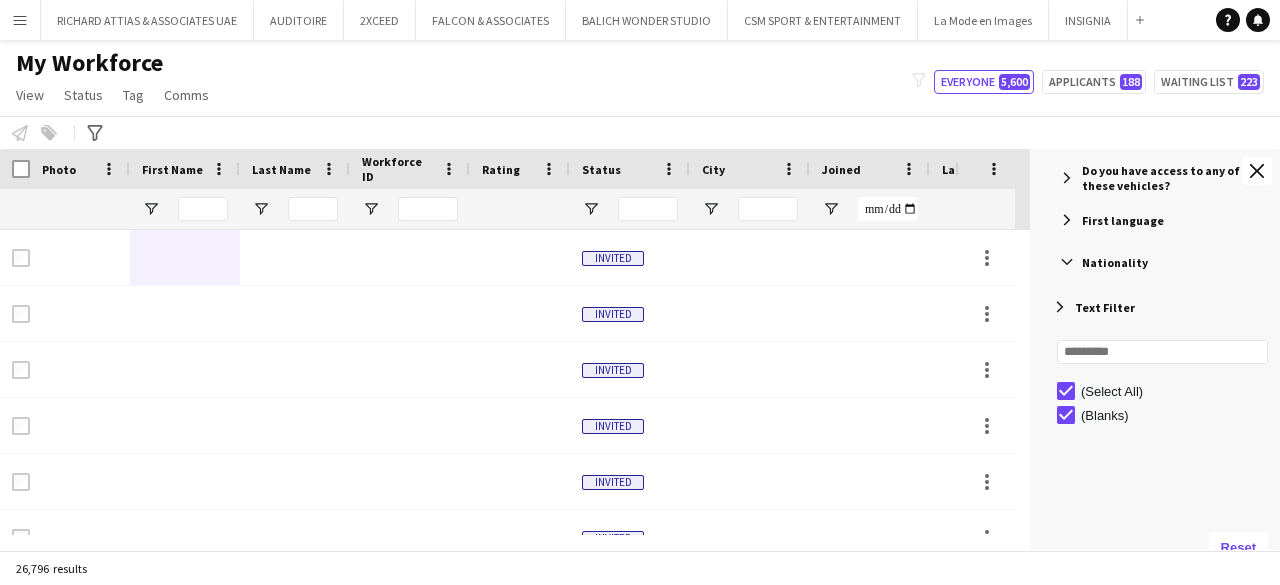 click at bounding box center [1067, 262] 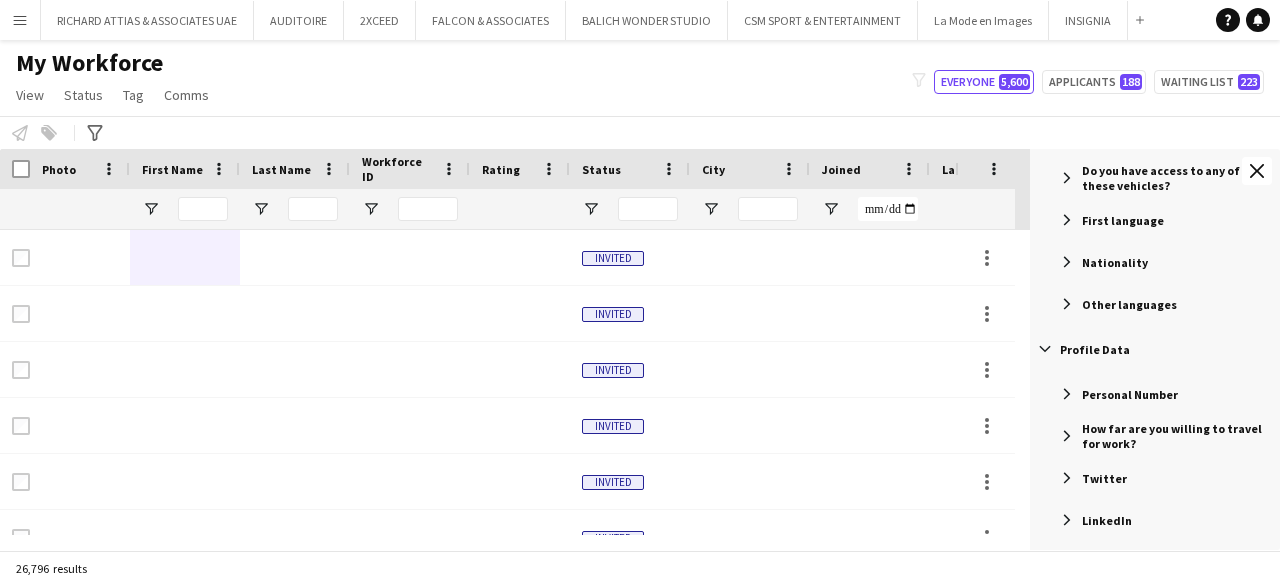 click on "Notify workforce
Add to tag
Select at least one crew to tag him or her.
Advanced filters
Advanced filters   Availability   Start Time   End Time   Skills   Role types   Worked with these clients...   Address
Address
Distance from address (km)   Clear   View results" 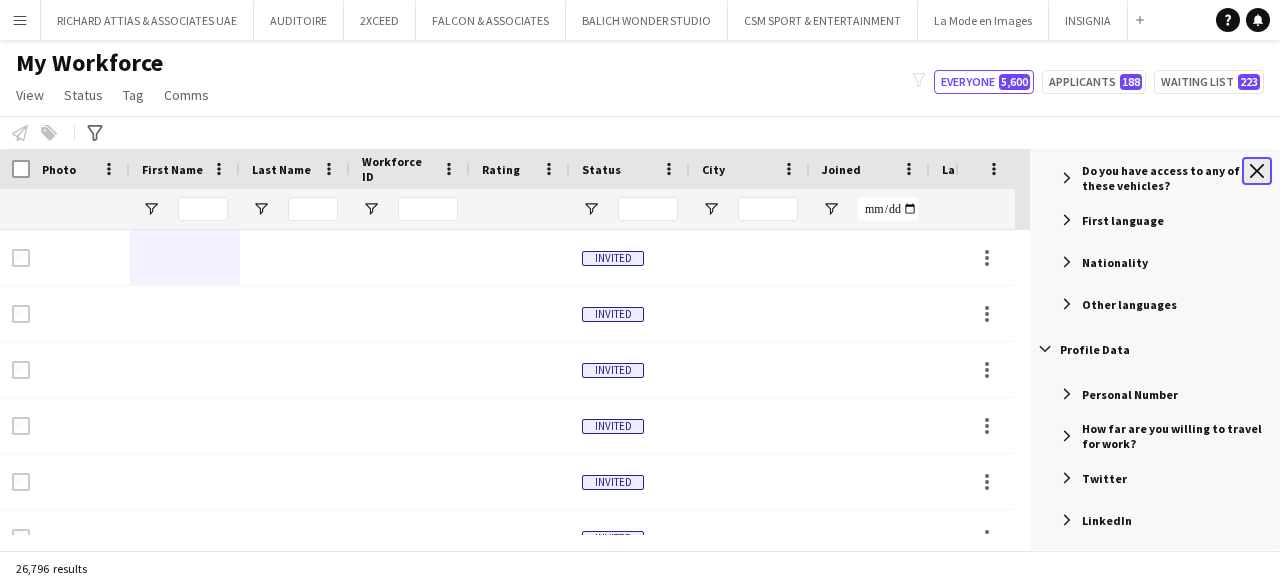 click on "Close tool panel" 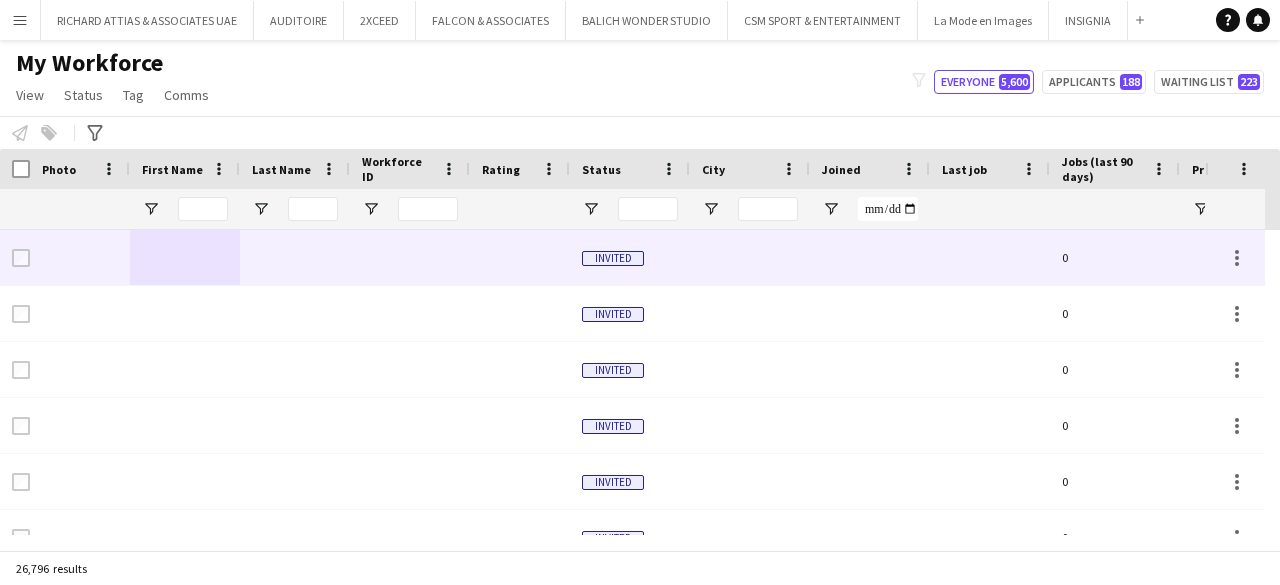 scroll, scrollTop: 0, scrollLeft: 306, axis: horizontal 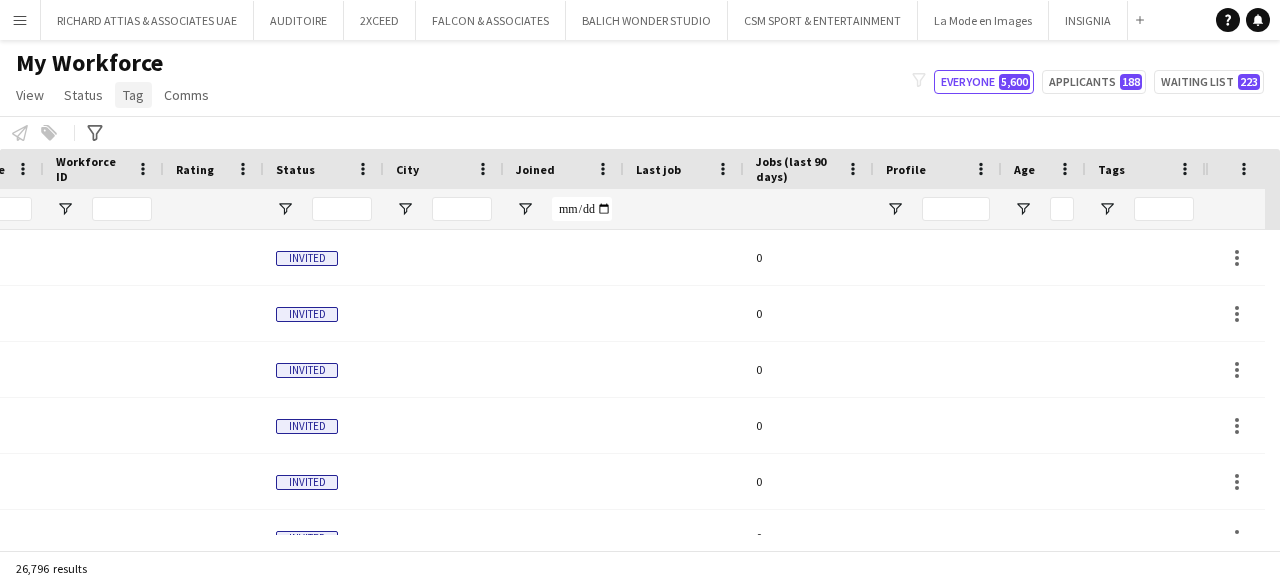 click on "Tag" 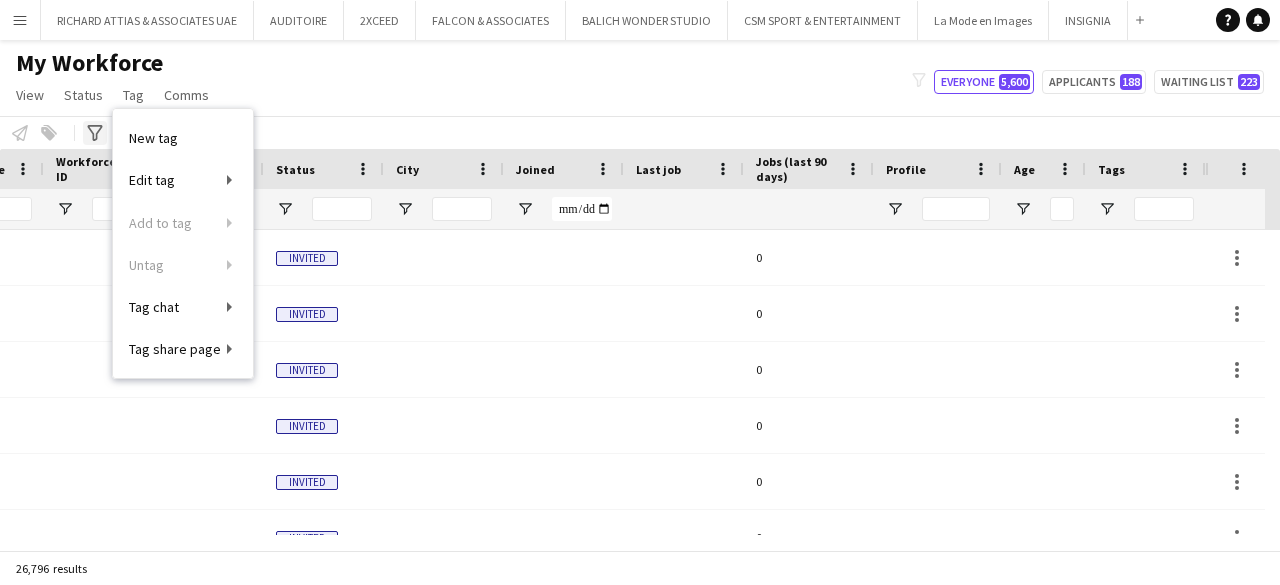 click on "Advanced filters" 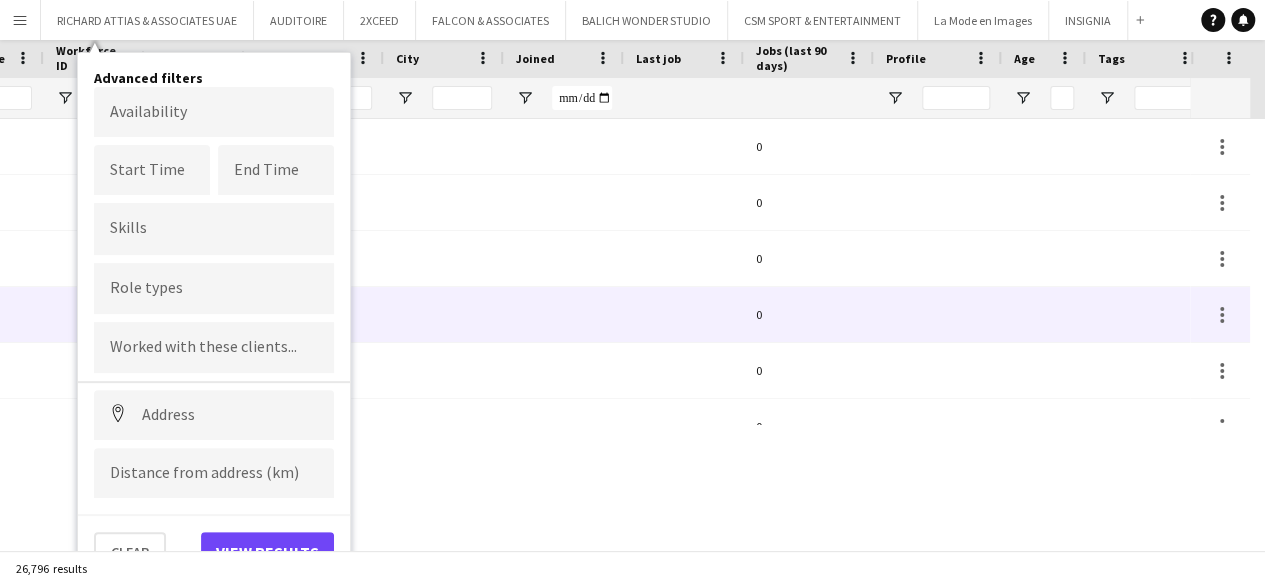 click at bounding box center [684, 314] 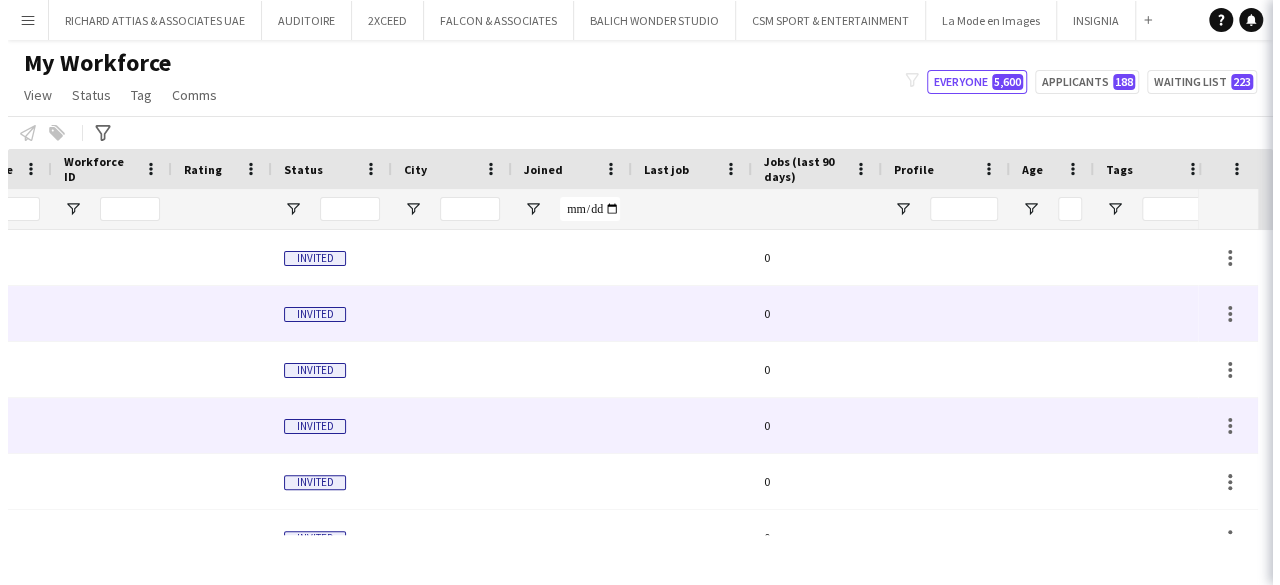 scroll, scrollTop: 0, scrollLeft: 0, axis: both 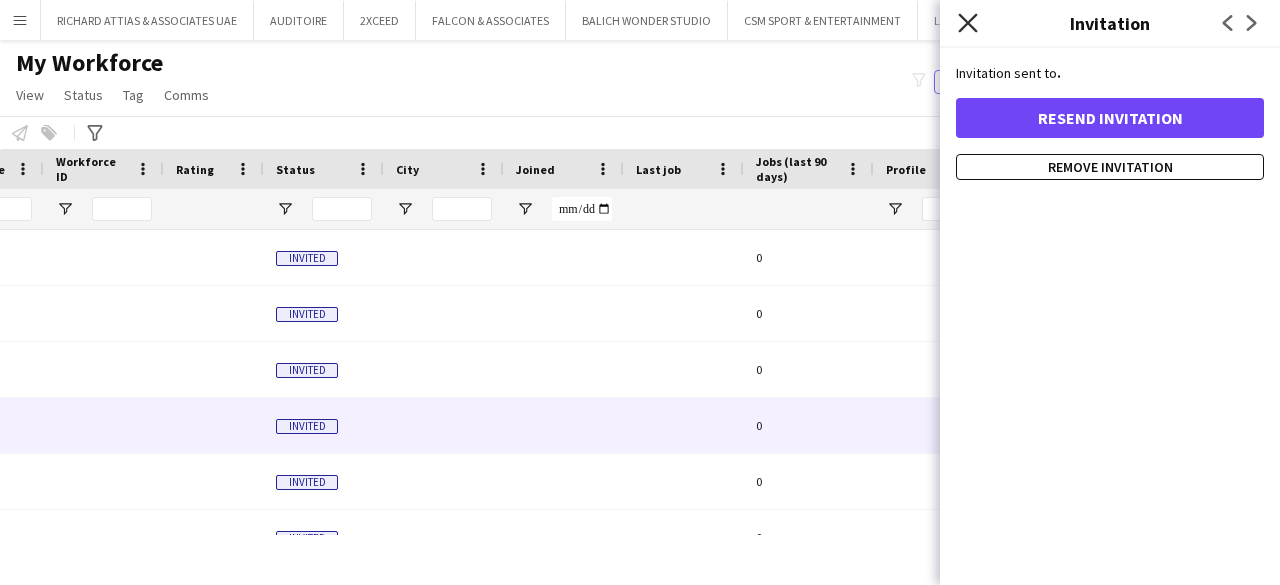 click on "Close pop-in" 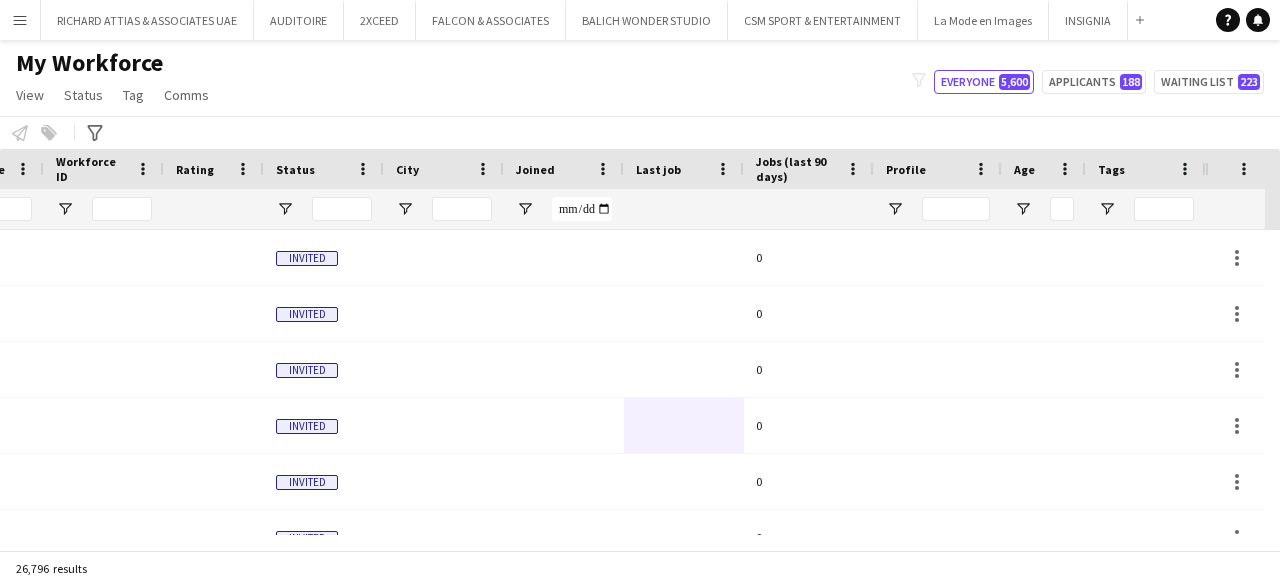 scroll, scrollTop: 0, scrollLeft: 0, axis: both 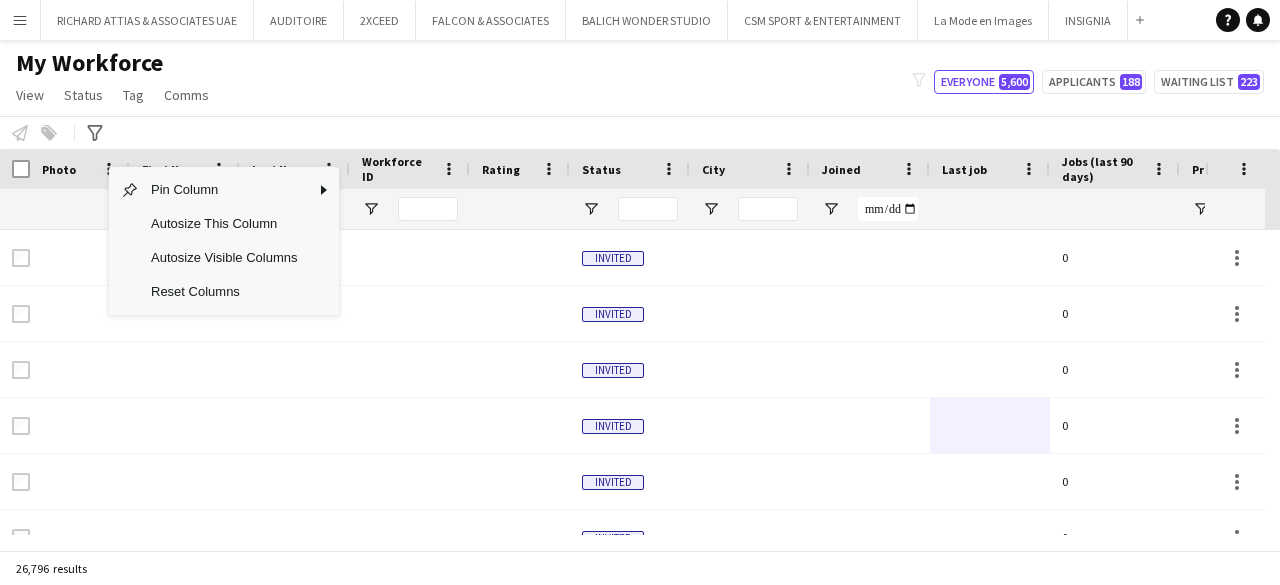 click on "ADMIN, Financial & HR (278) Arabic Speaker (1241) AV & Technical (297) Conferences, Ceremonies & Exhibitions (2159) Consultants (29) Coordinator (749) Creative Design & Content (435) Director (164) Done By [PERSON] (707) Done By Eagal (0) Done by Enas (16) Done by Maya (7) Done by Mustafa (12) Done by [PERSON] (708) Done by [PERSON] (819) Done by [PERSON] (872) Done by [PERSON] (3) Done By [PERSON] (1) Done by [PERSON] (76) Film Production (101) Health & Safety (230) Hospitality & Guest Relations (454) Live Shows & Festivals (1575) Manager (1287) Marketing (294) Mega Project (1554) Operations (2001) Payroll Only (53) Production (555) Project Planning & Management (604) Protocol (205) Sales & Business Development (148) Showcaller (133) Site Infrastructure (156) Sports (1322) Stage Manager (263) Theme Parks (39) TO DECLINE (13)" 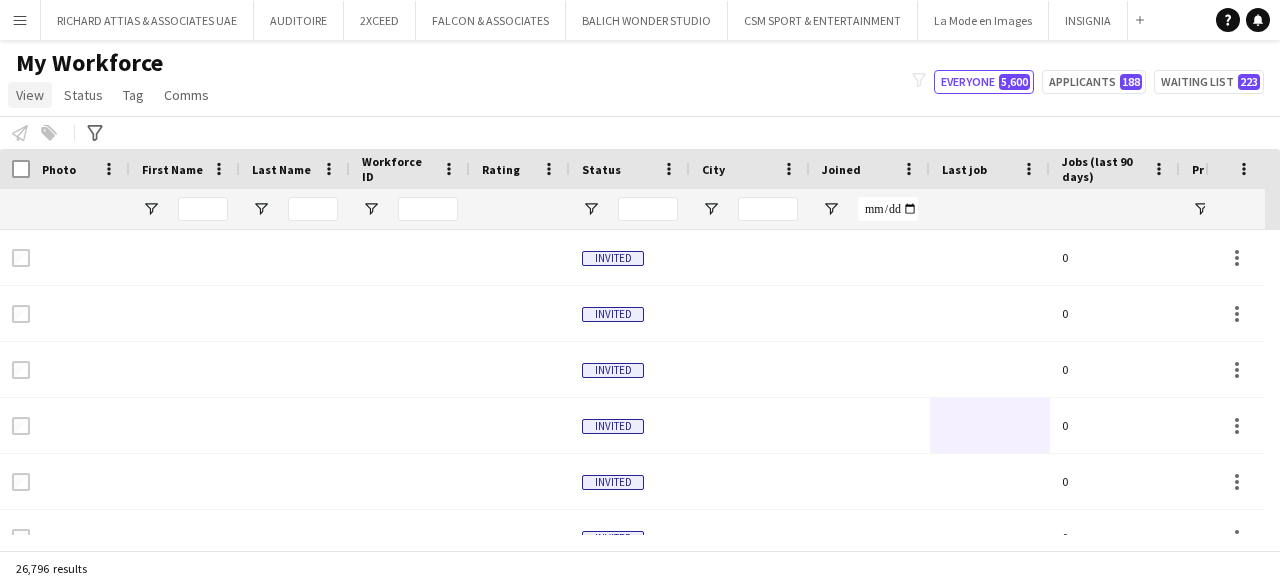 click on "View" 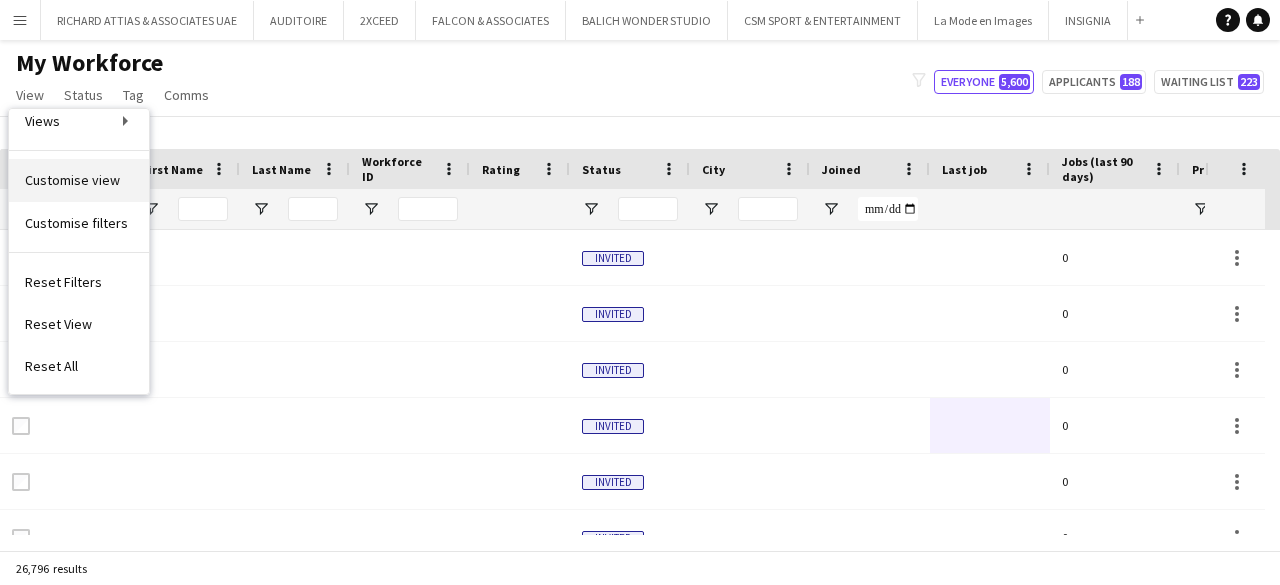 click on "Customise view" at bounding box center [72, 180] 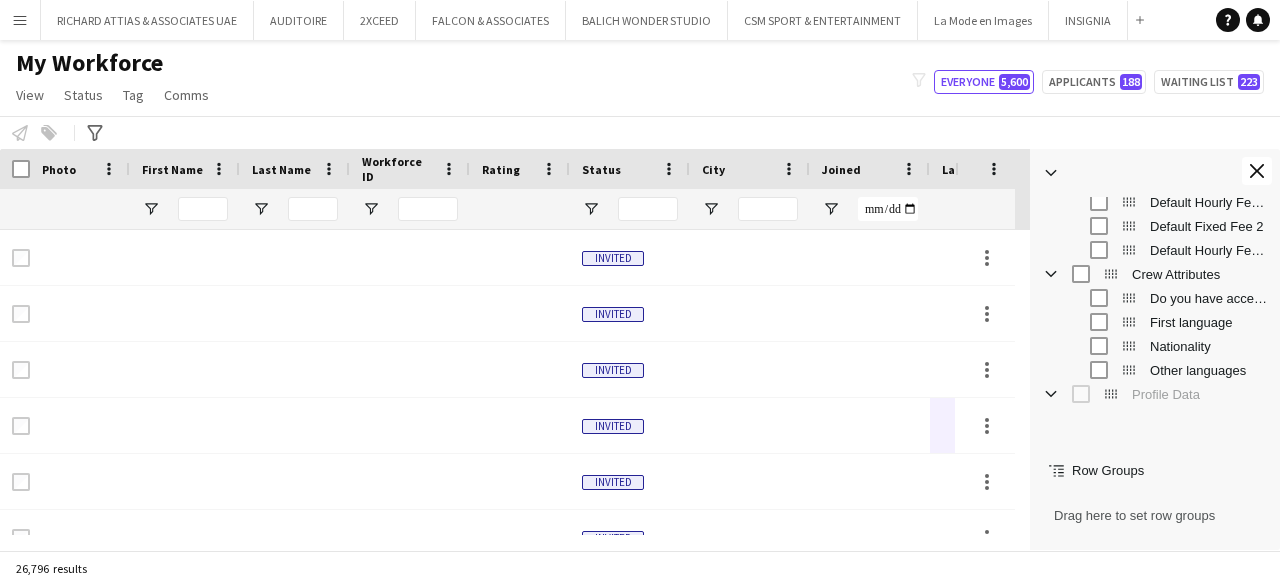 scroll, scrollTop: 639, scrollLeft: 0, axis: vertical 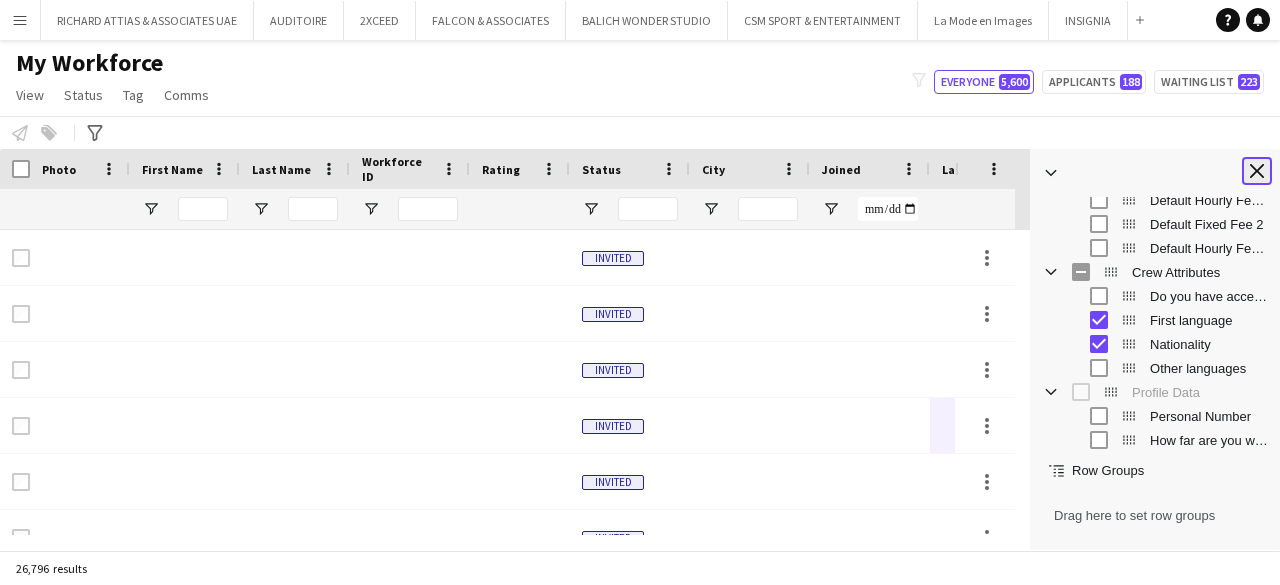 click on "Close tool panel" 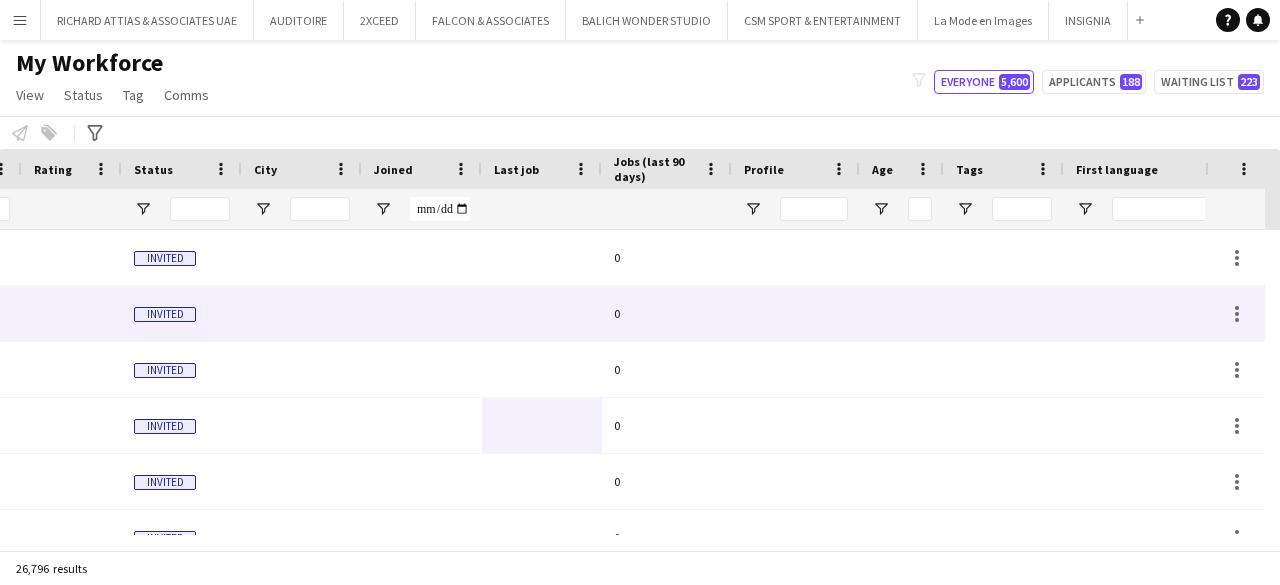 scroll, scrollTop: 0, scrollLeft: 475, axis: horizontal 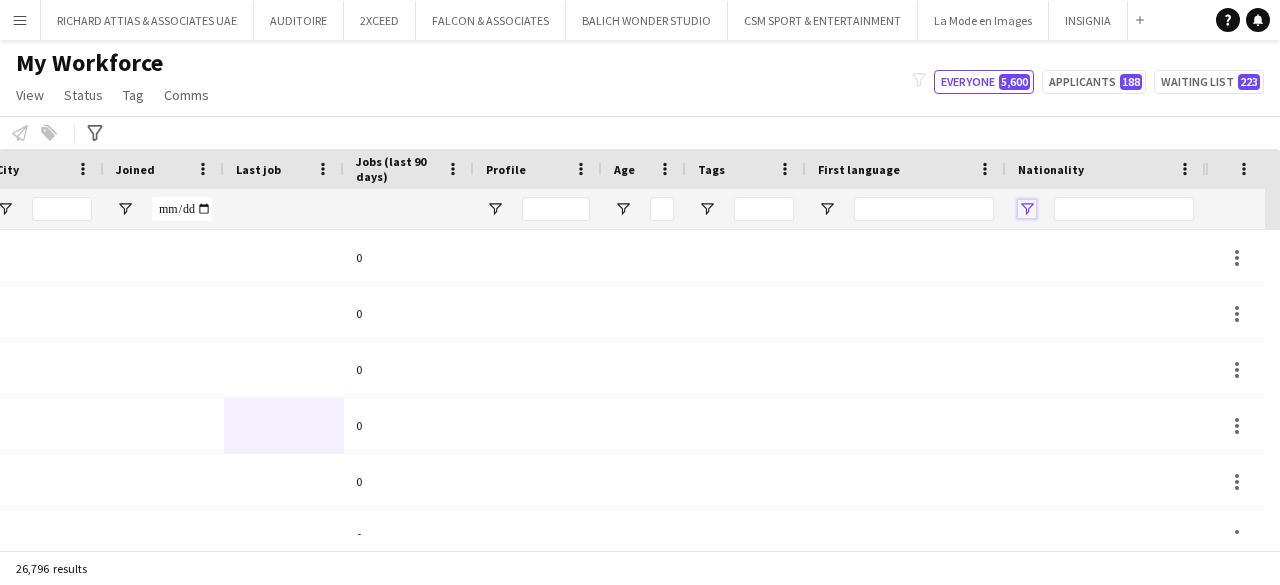 click at bounding box center [1027, 209] 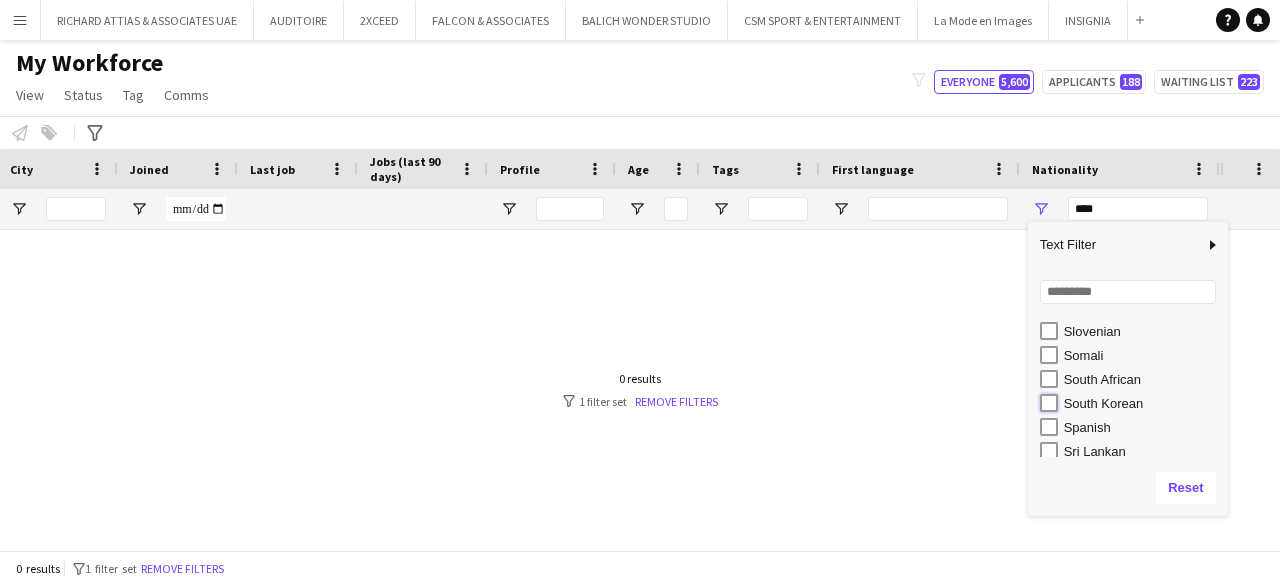 type on "**********" 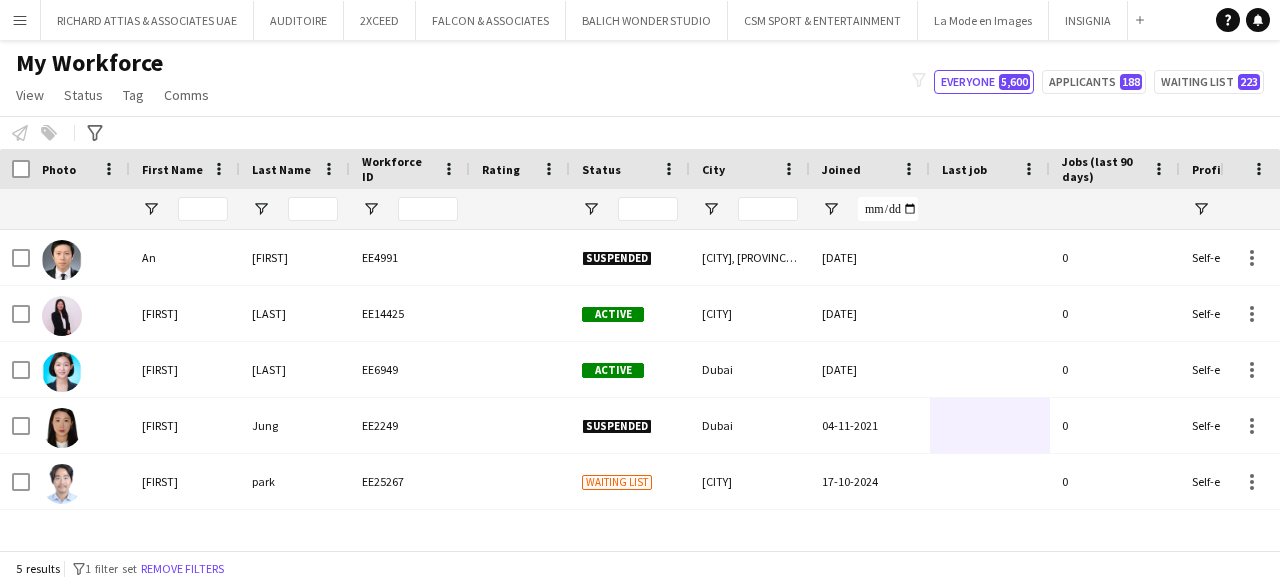click at bounding box center [15, 169] 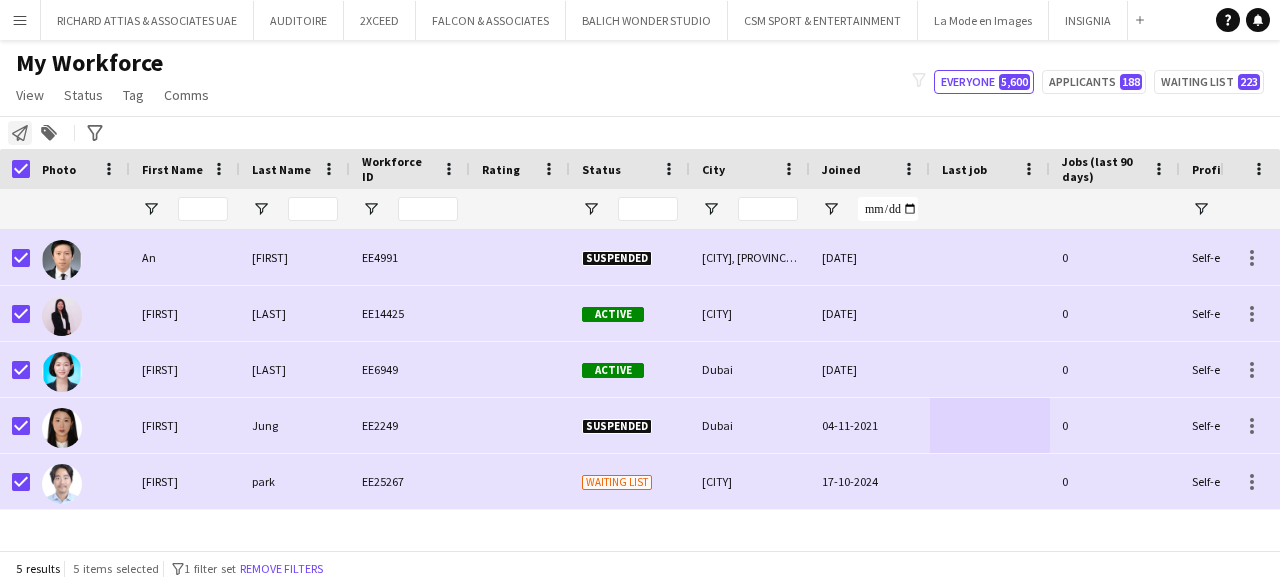 click on "Notify workforce" 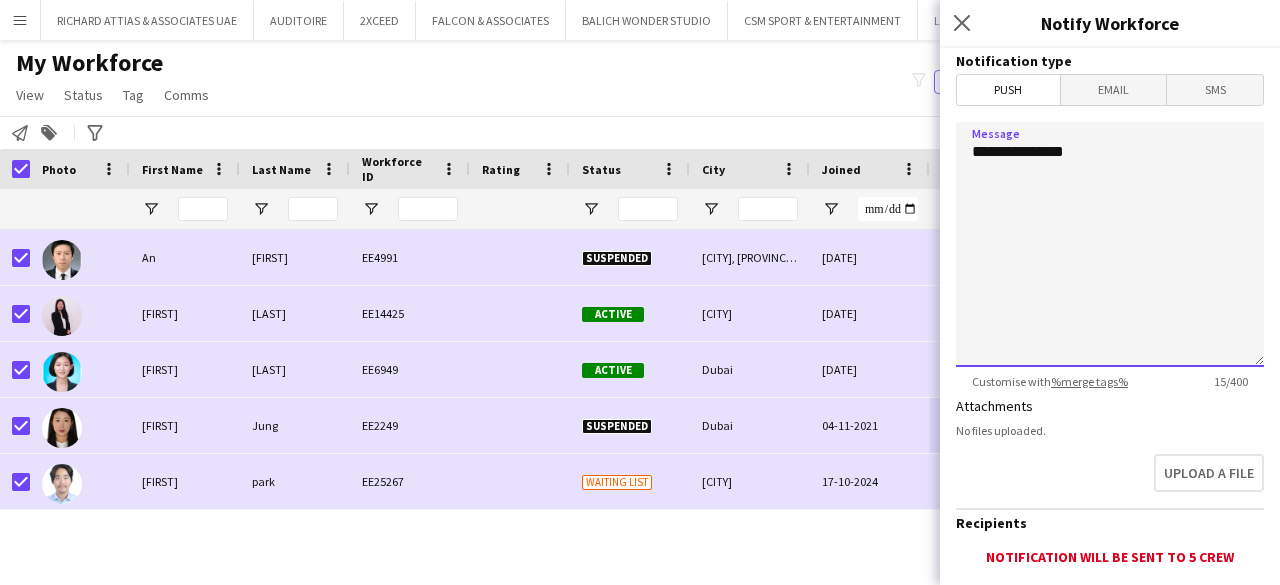 click on "**********" at bounding box center [1110, 244] 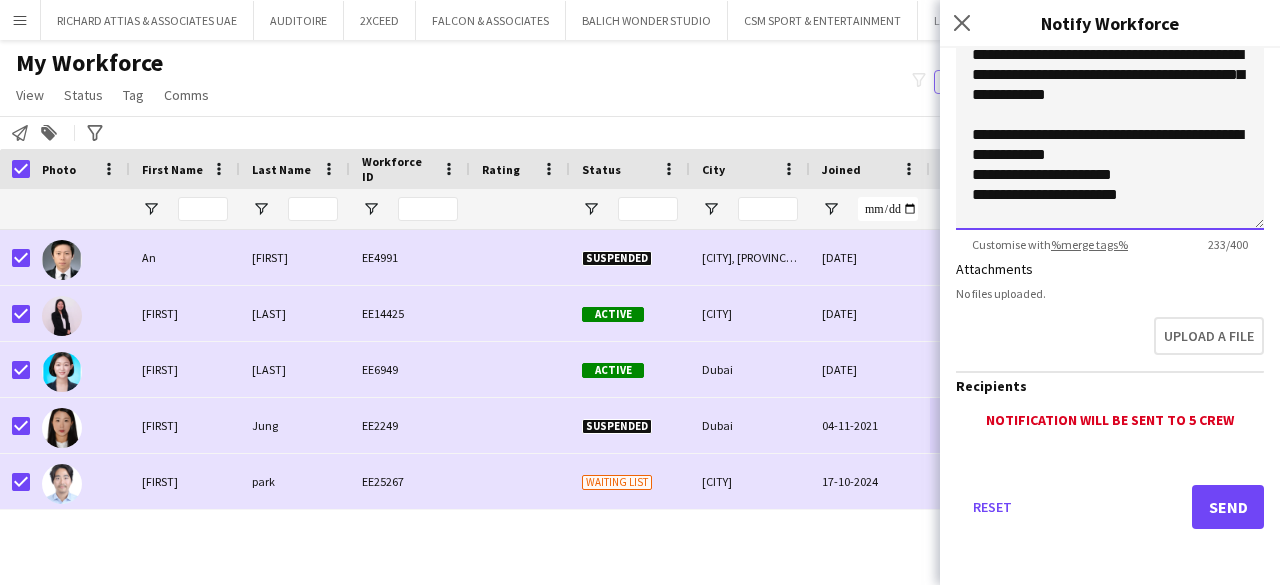 scroll, scrollTop: 0, scrollLeft: 0, axis: both 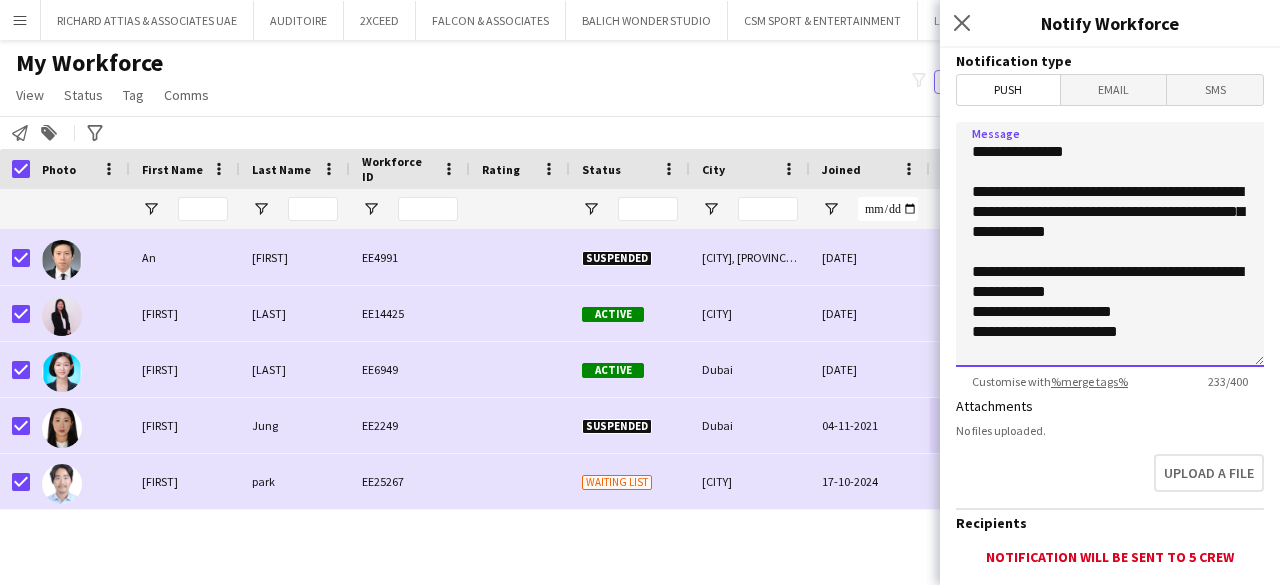 type on "**********" 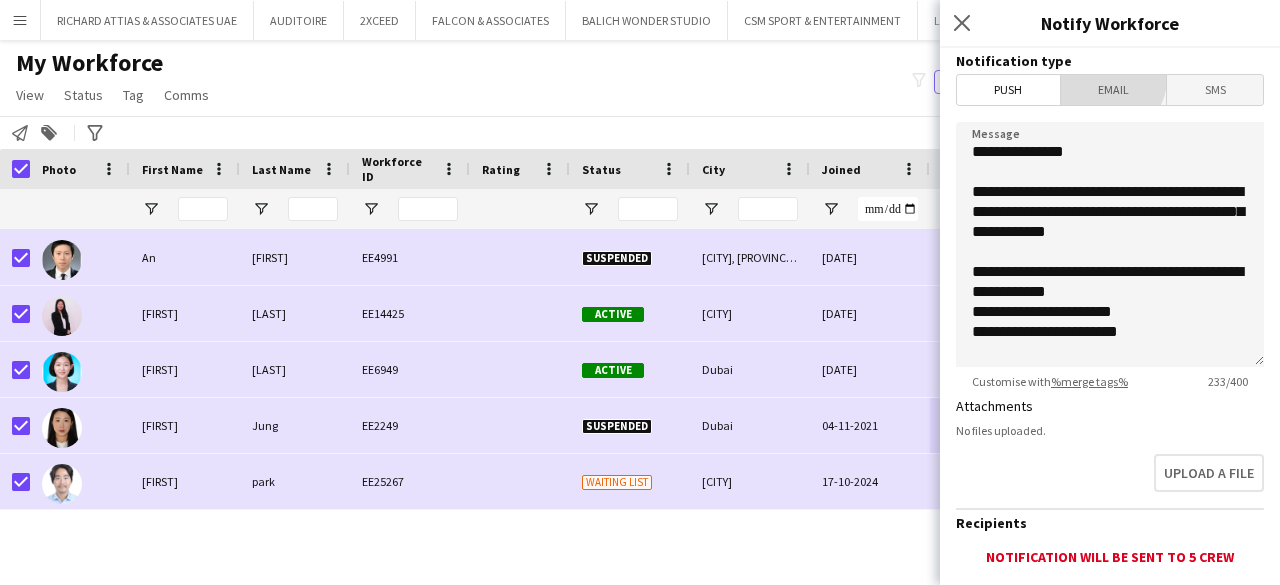 click on "Email" at bounding box center [1114, 90] 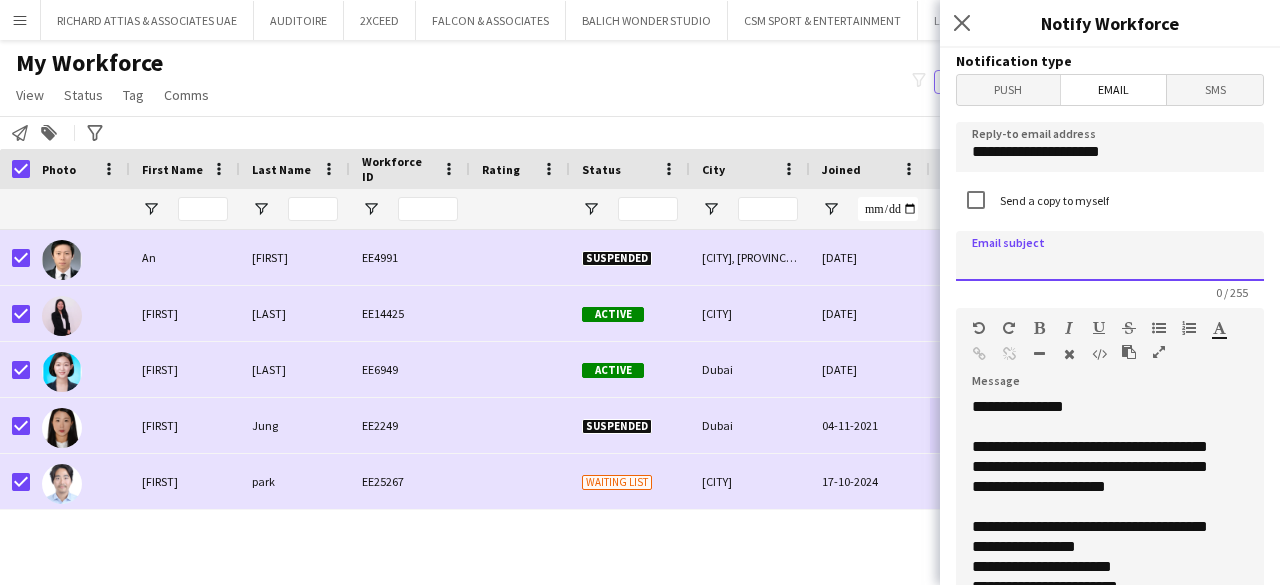 click 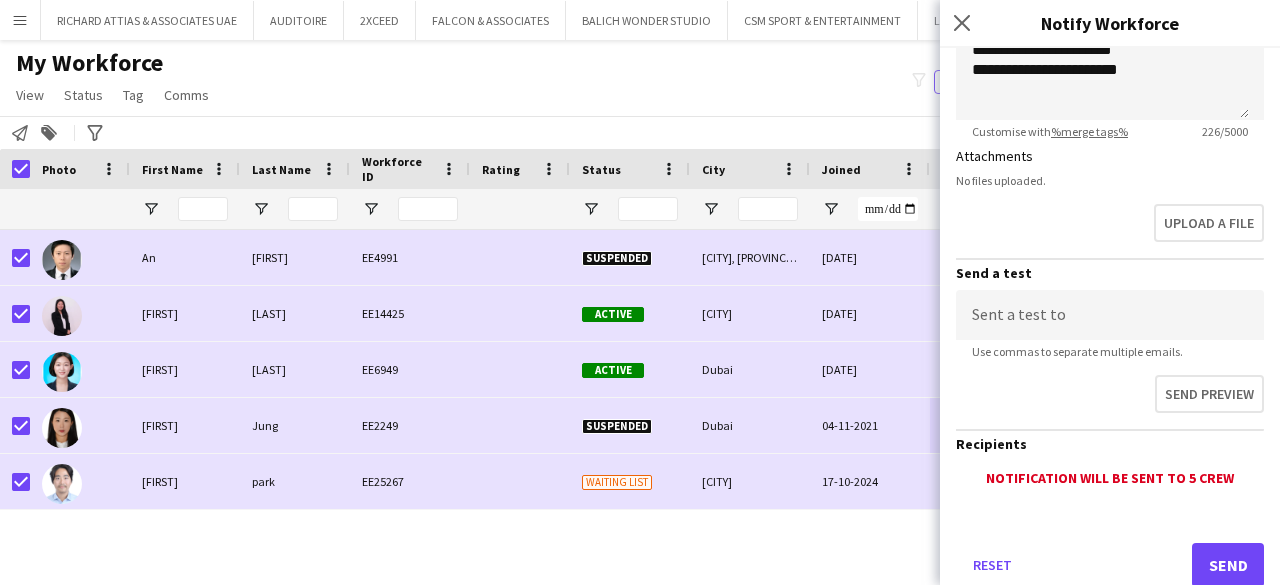scroll, scrollTop: 574, scrollLeft: 0, axis: vertical 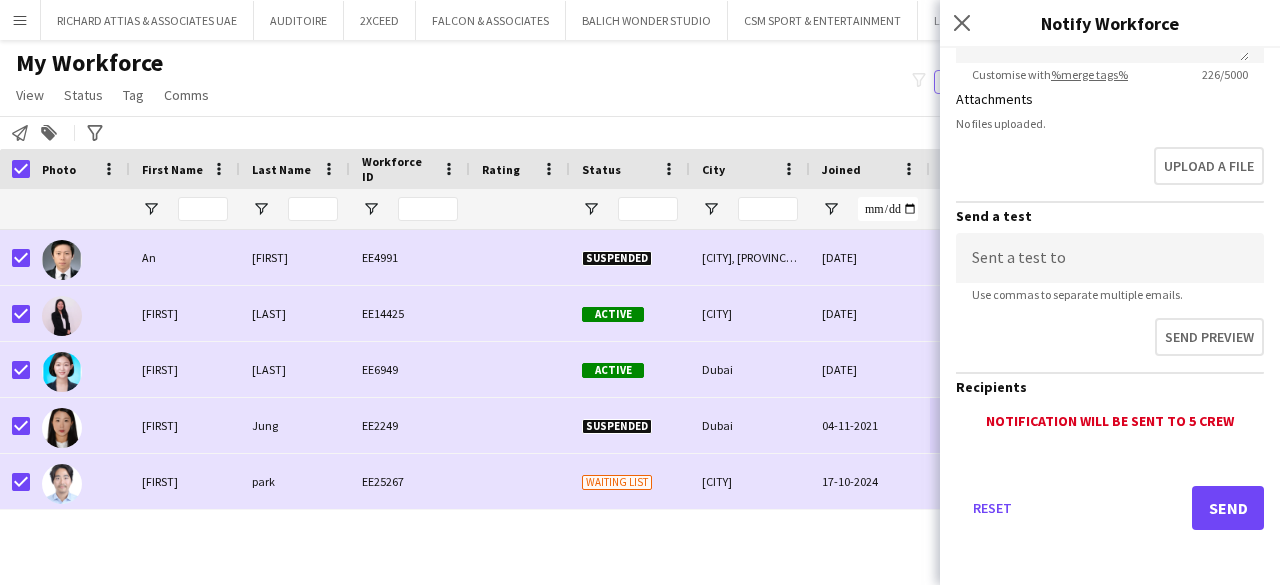 type on "**********" 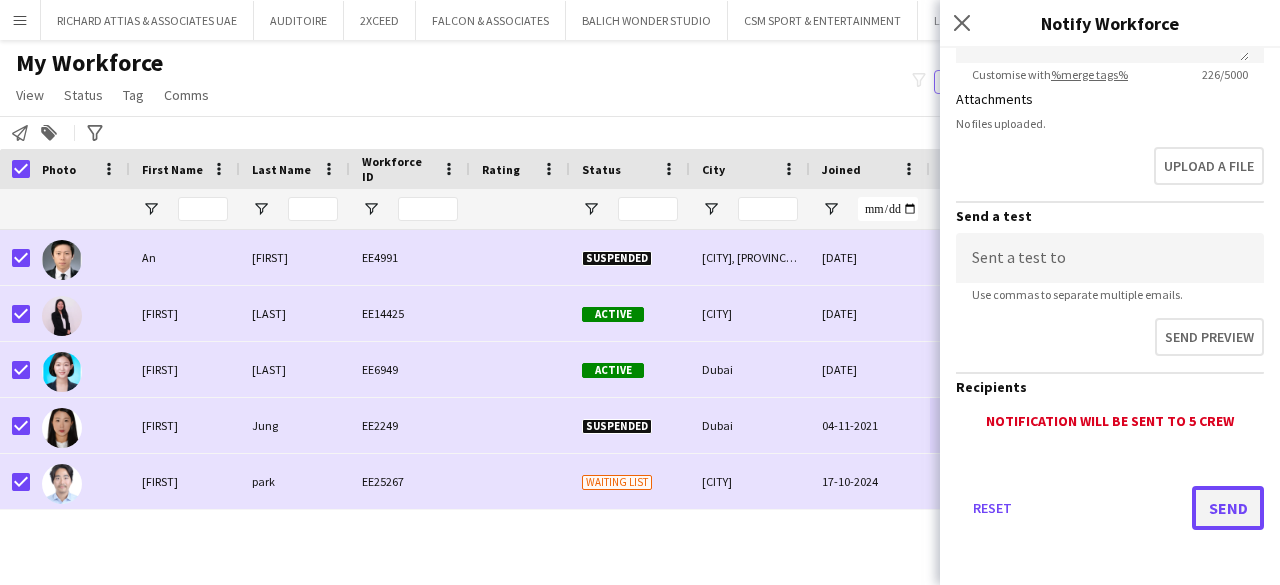 click on "Send" 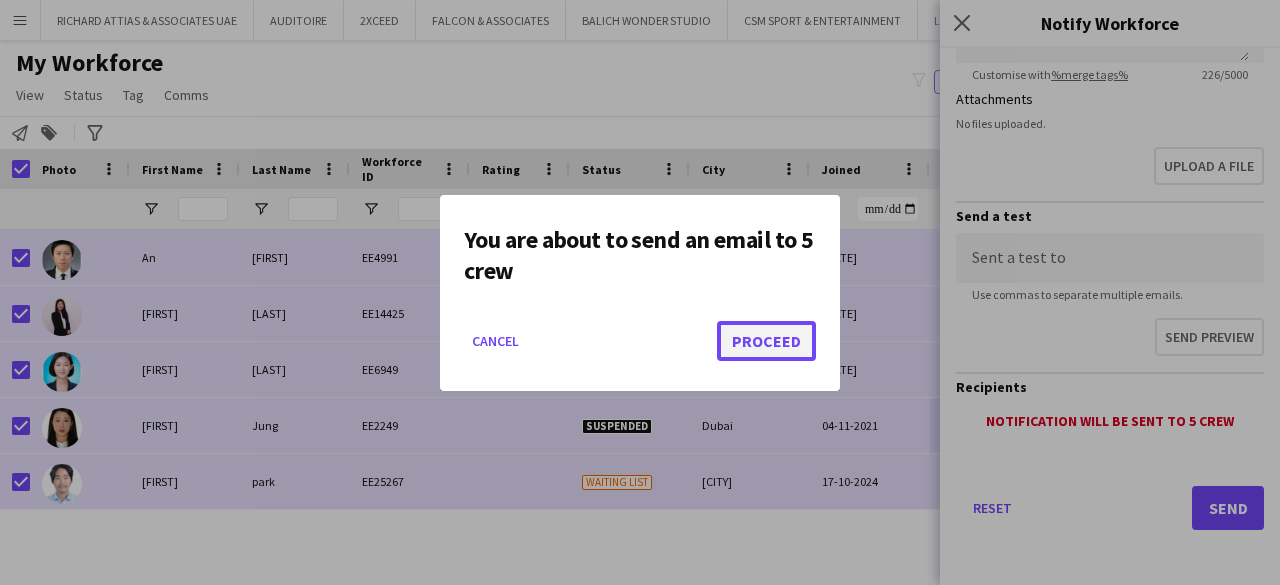 click on "Proceed" 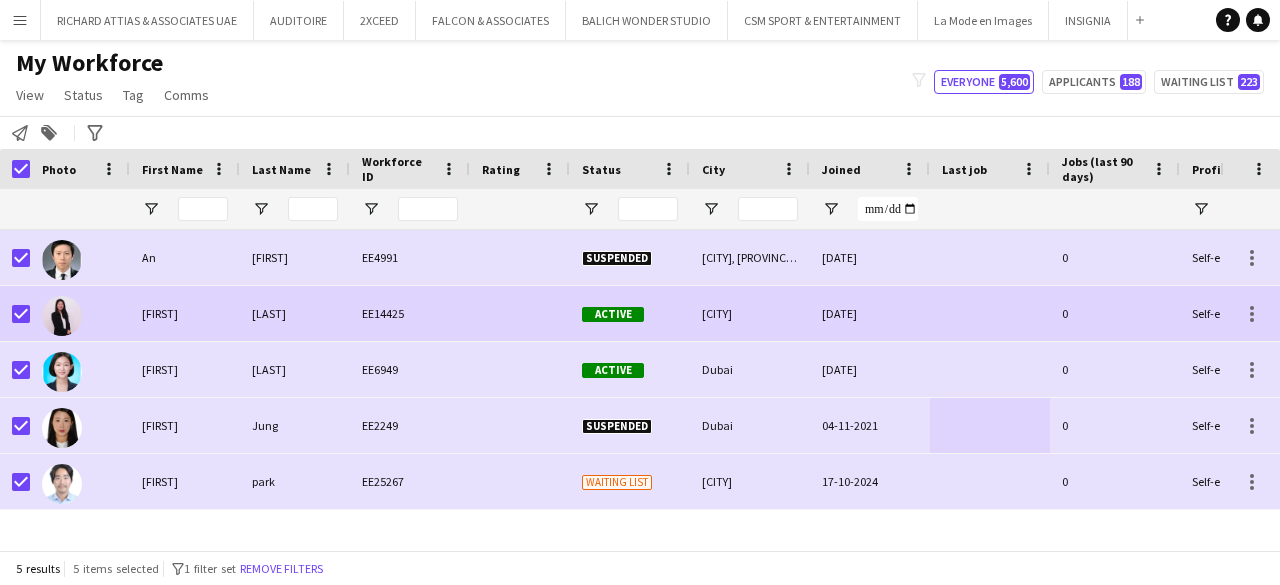 click on "EE14425" at bounding box center [410, 313] 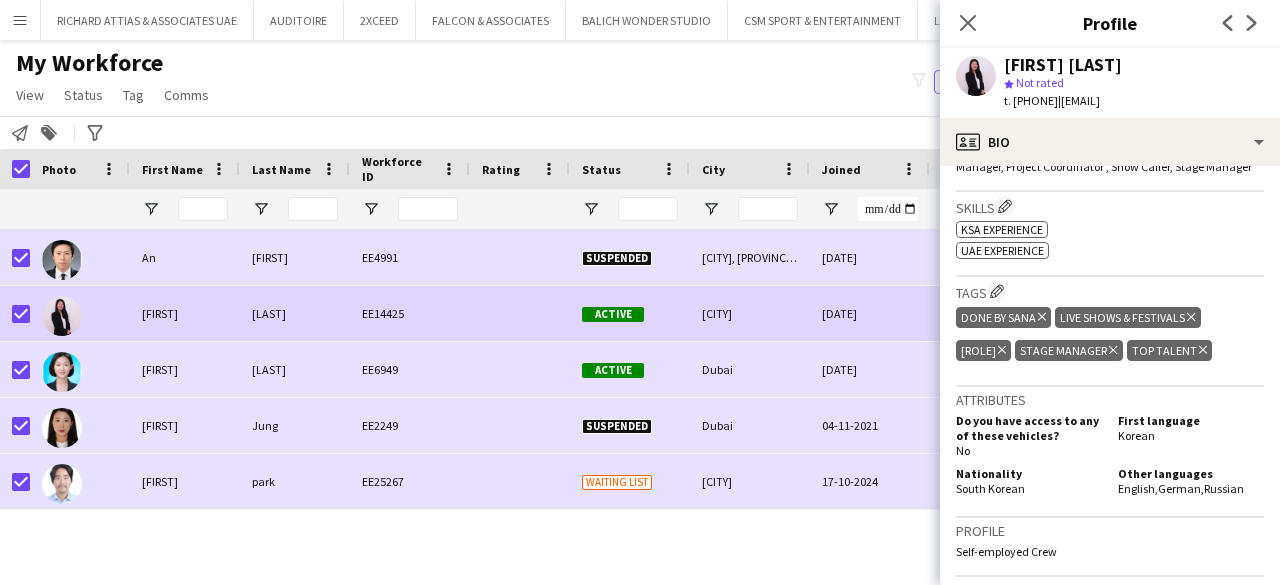 scroll, scrollTop: 683, scrollLeft: 0, axis: vertical 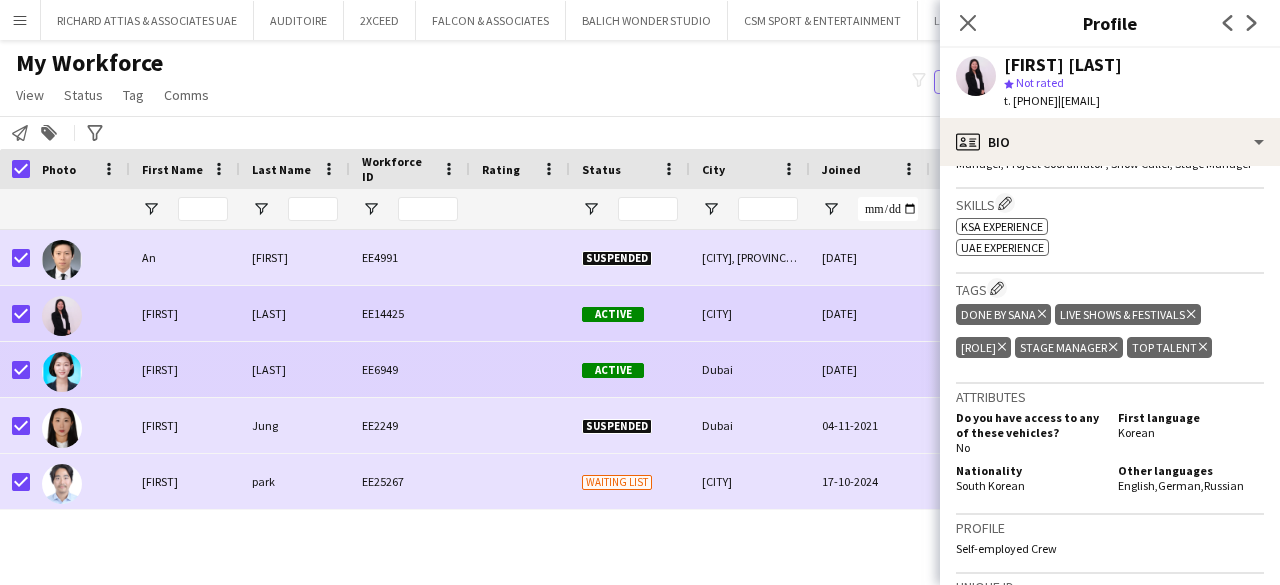 click on "[DATE]" at bounding box center (870, 369) 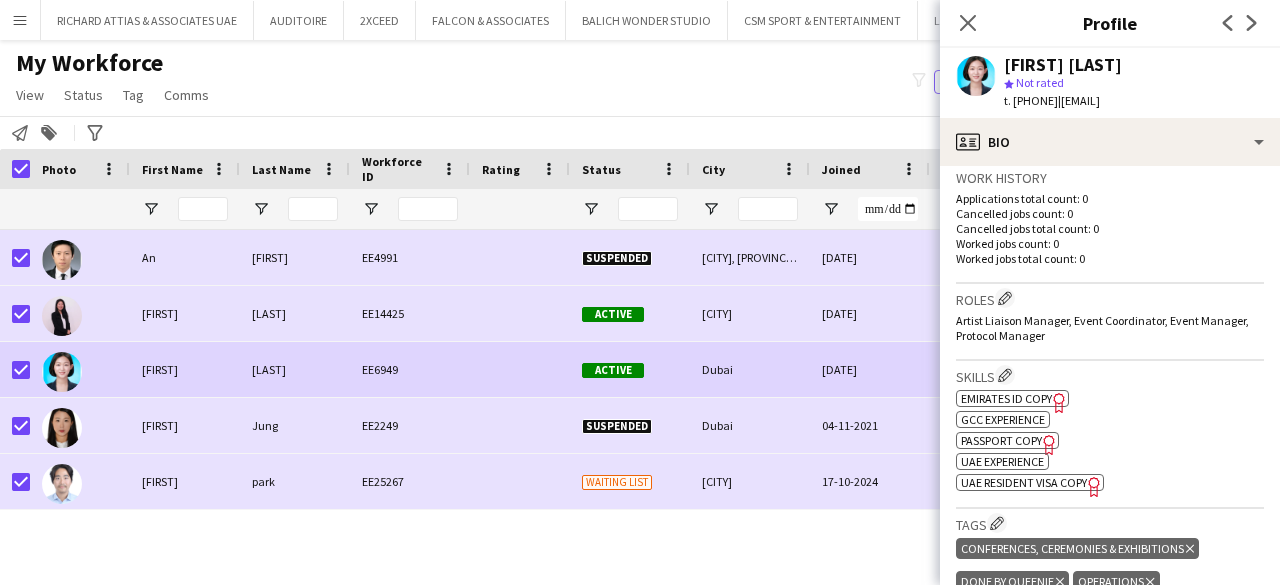 scroll, scrollTop: 493, scrollLeft: 0, axis: vertical 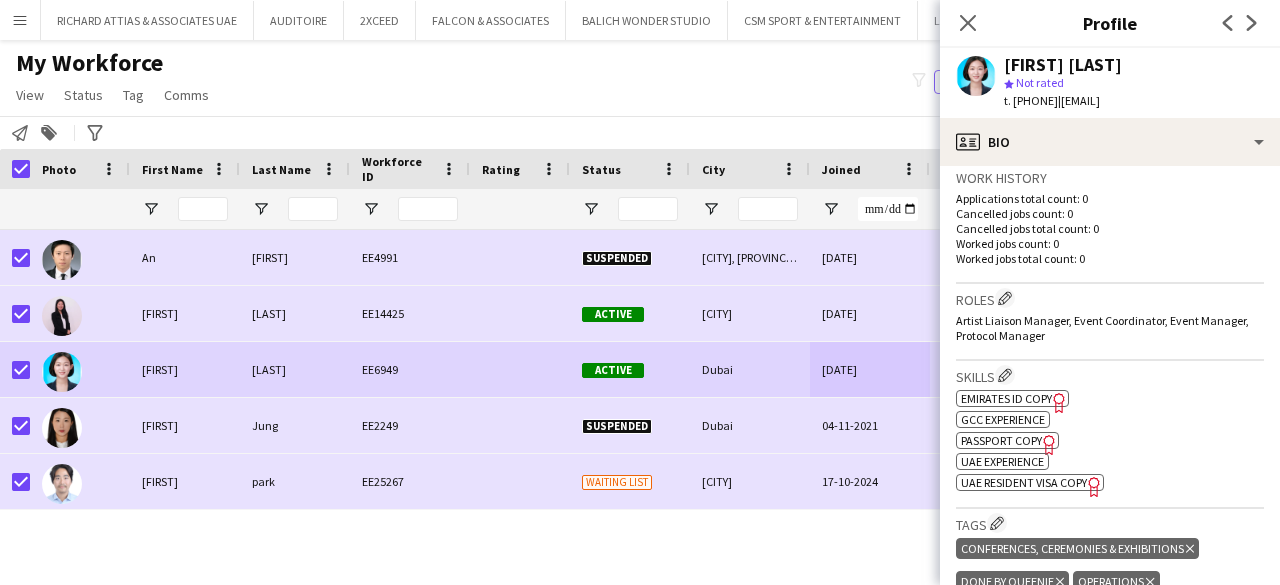 drag, startPoint x: 1039, startPoint y: 105, endPoint x: 1089, endPoint y: 102, distance: 50.08992 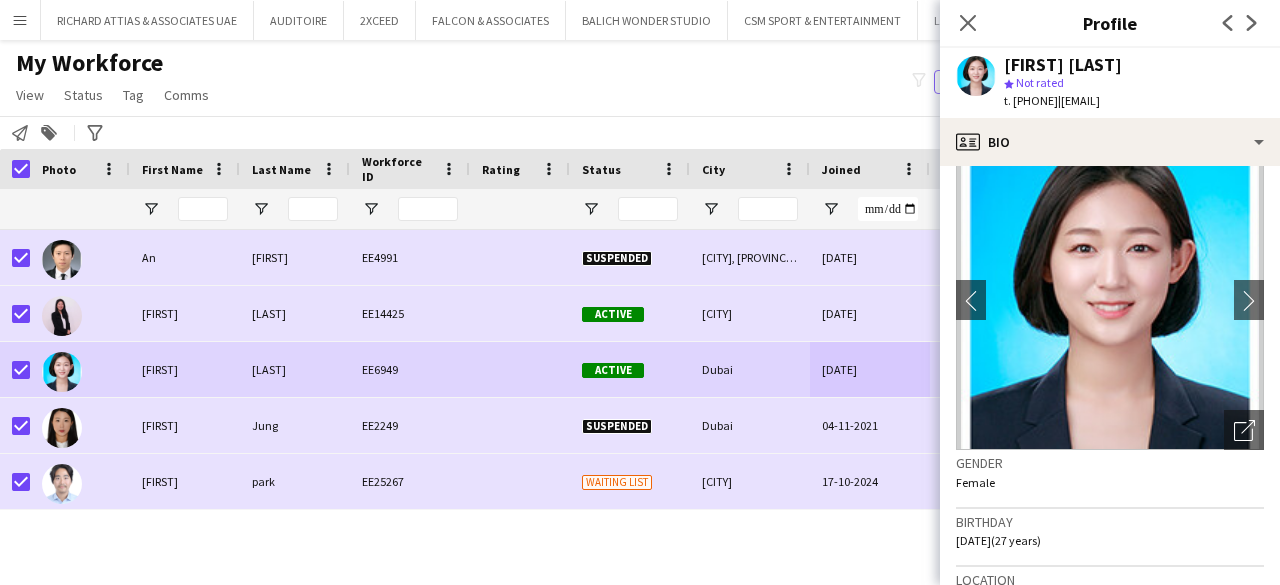 scroll, scrollTop: 0, scrollLeft: 0, axis: both 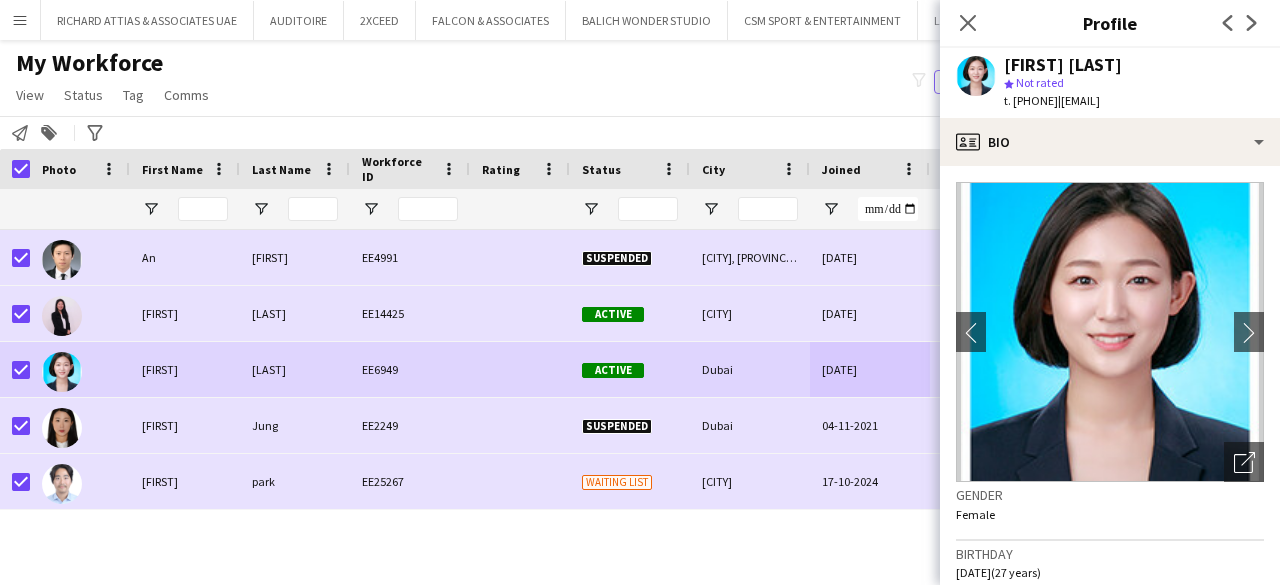 copy on "[PHONE]" 